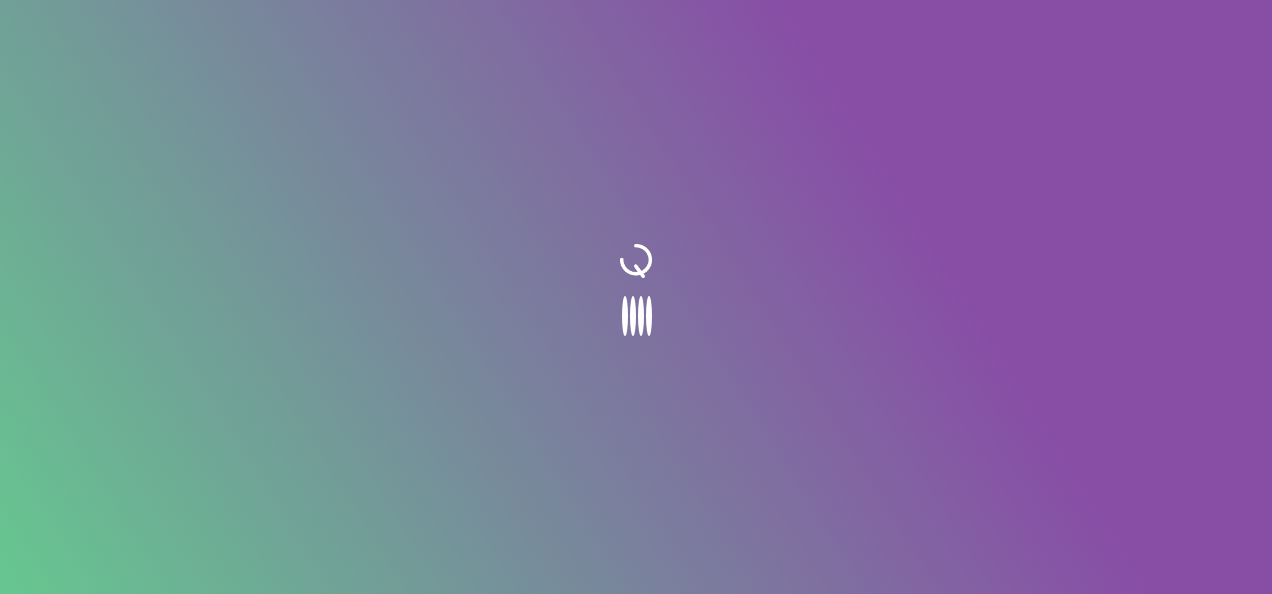 scroll, scrollTop: 0, scrollLeft: 0, axis: both 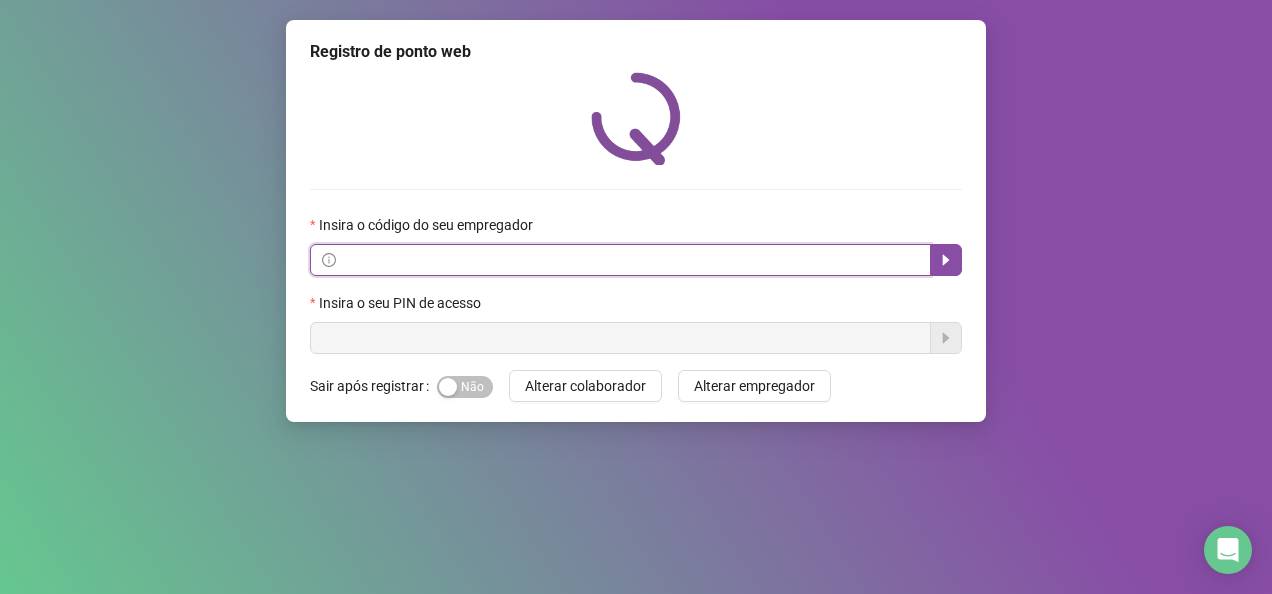 click at bounding box center (629, 260) 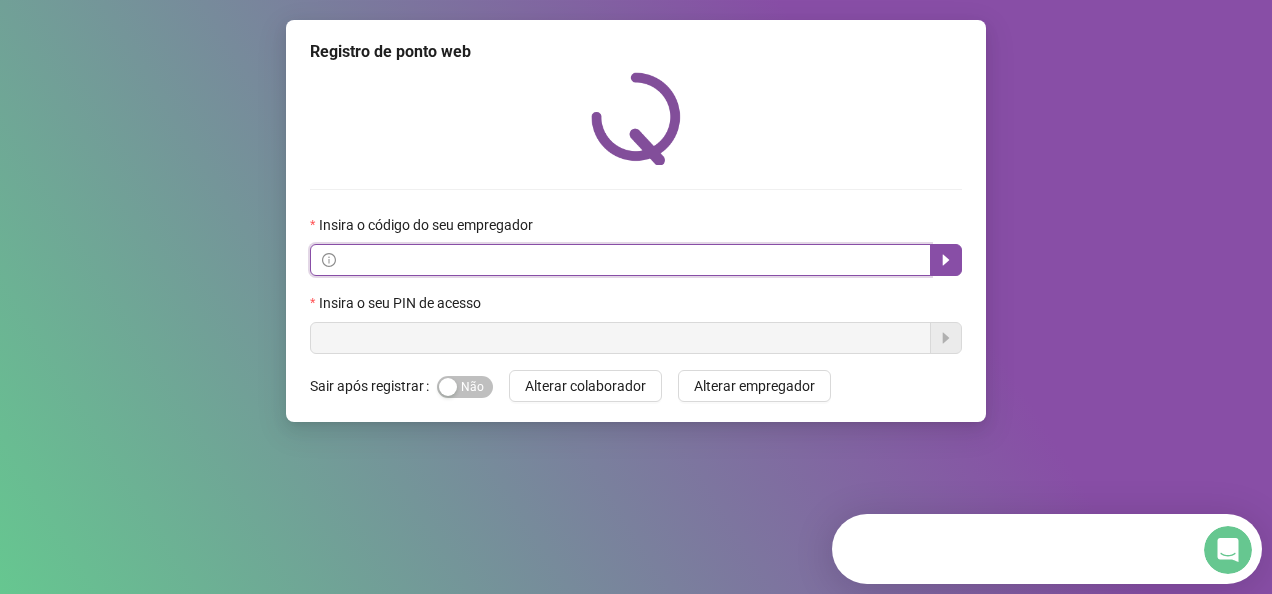 scroll, scrollTop: 0, scrollLeft: 0, axis: both 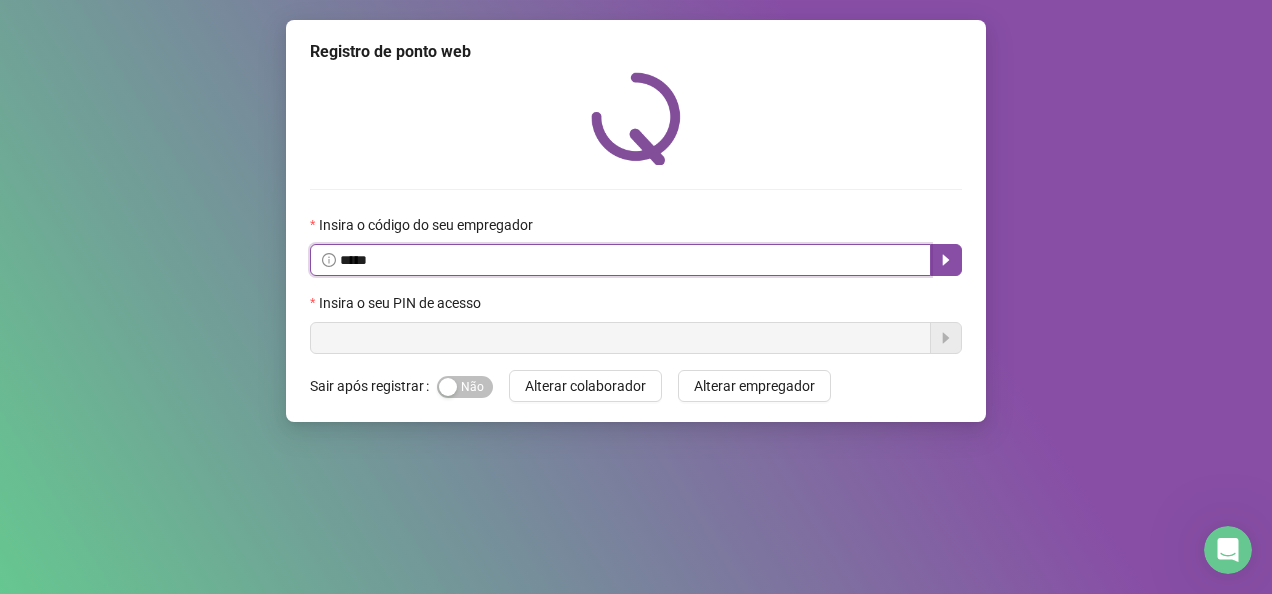 type on "*****" 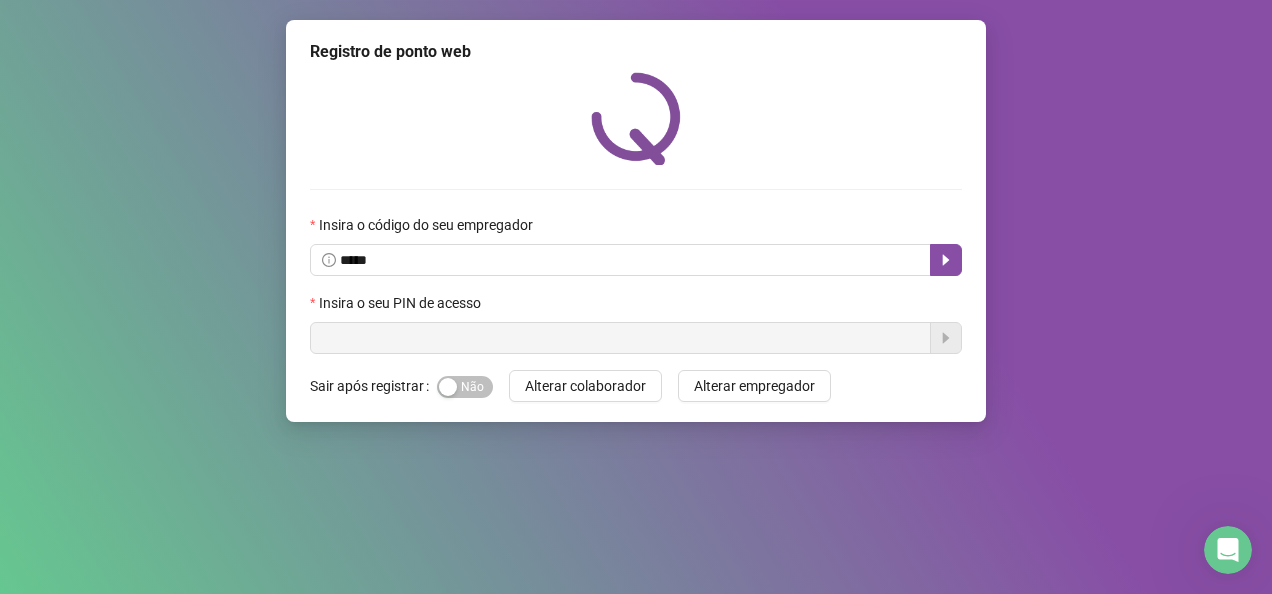 click on "Registro de ponto web Insira o código do seu empregador ***** Insira o seu PIN de acesso Sair após registrar Sim Não Alterar colaborador Alterar empregador" at bounding box center [636, 297] 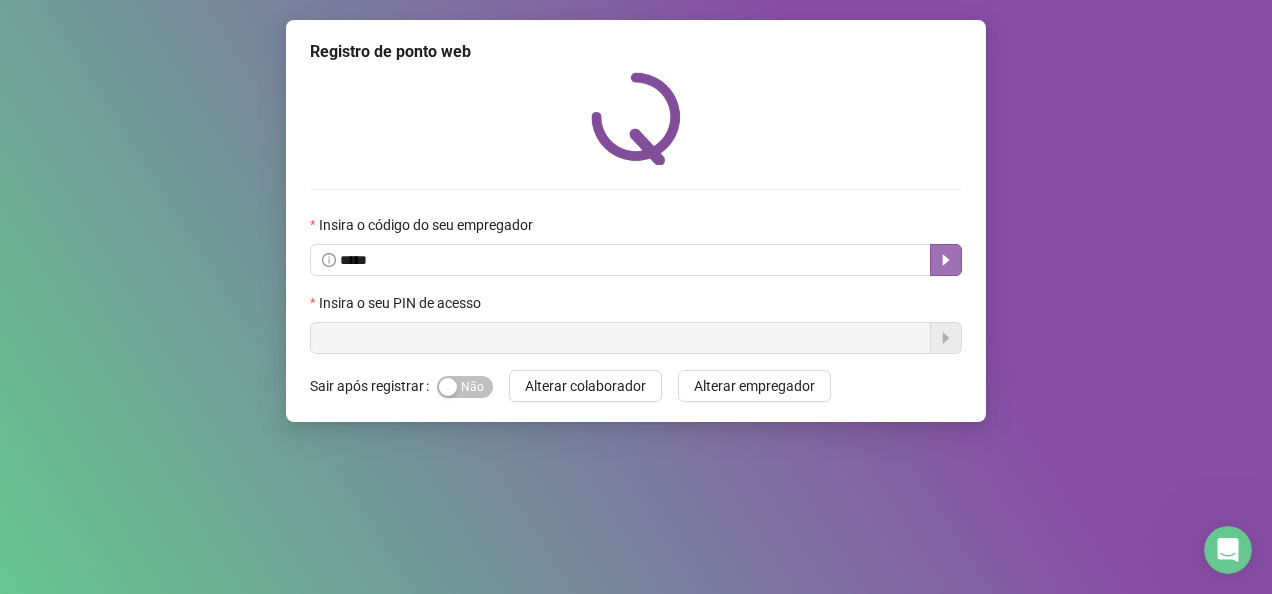 click 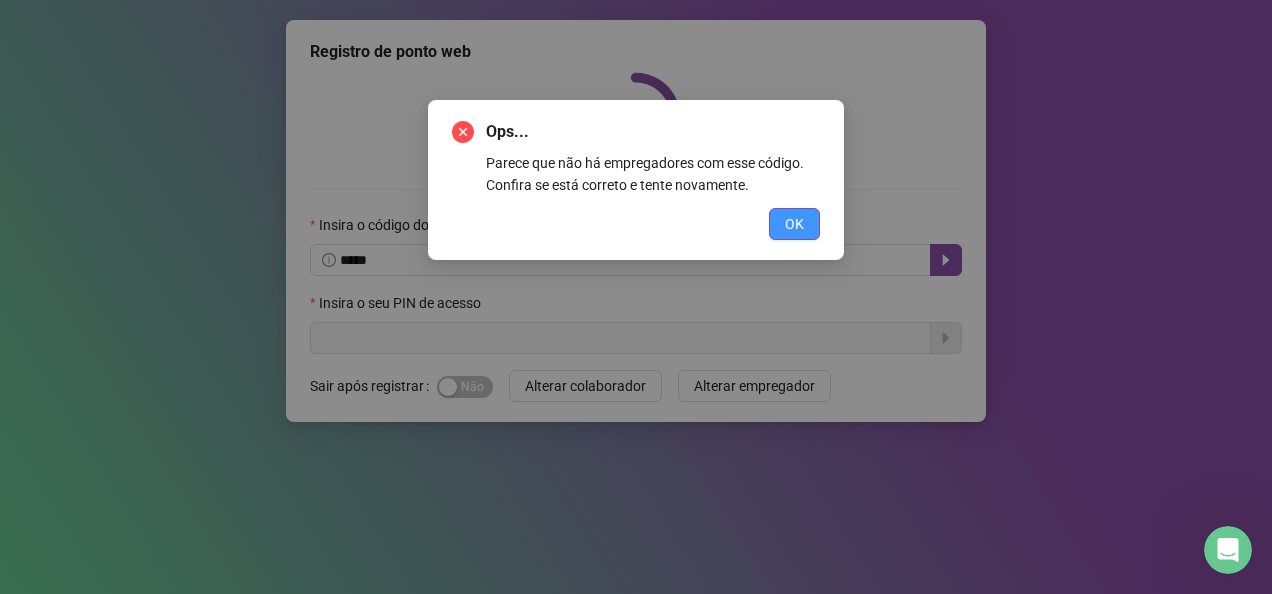 click on "OK" at bounding box center [794, 224] 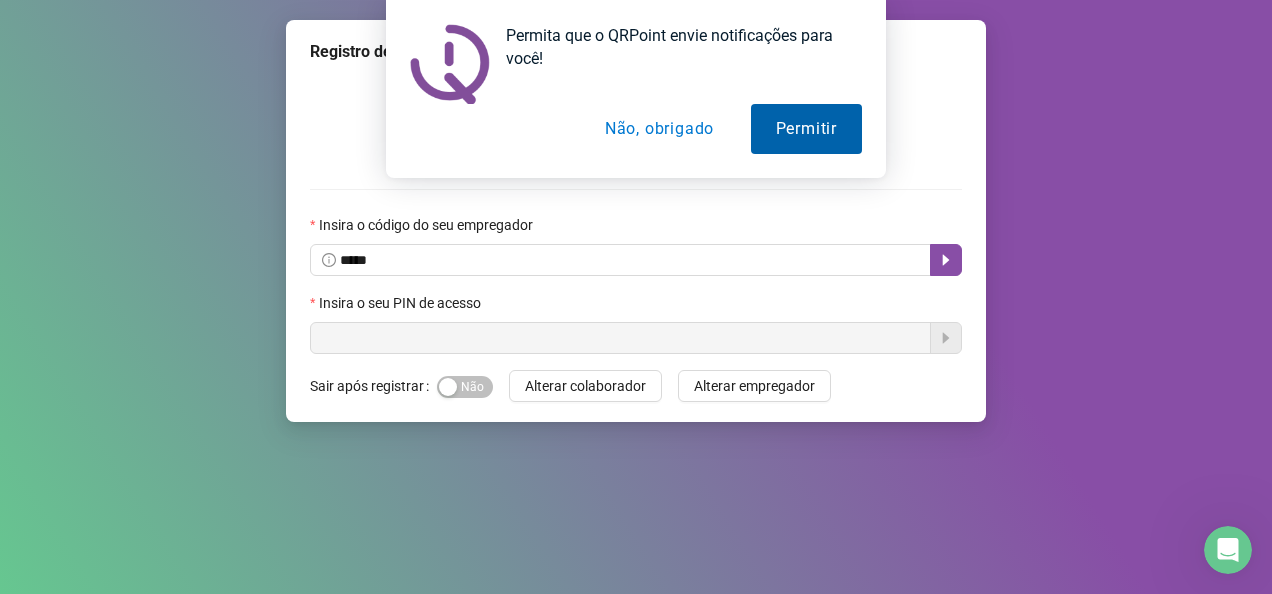 click on "Permitir" at bounding box center [806, 129] 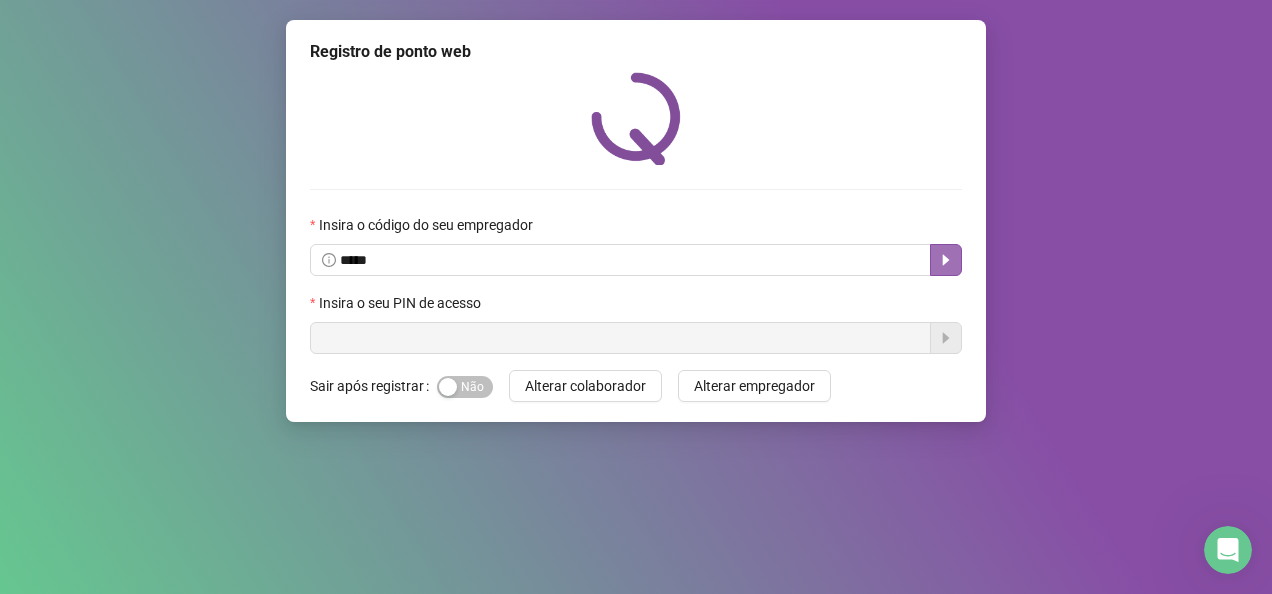click at bounding box center (946, 260) 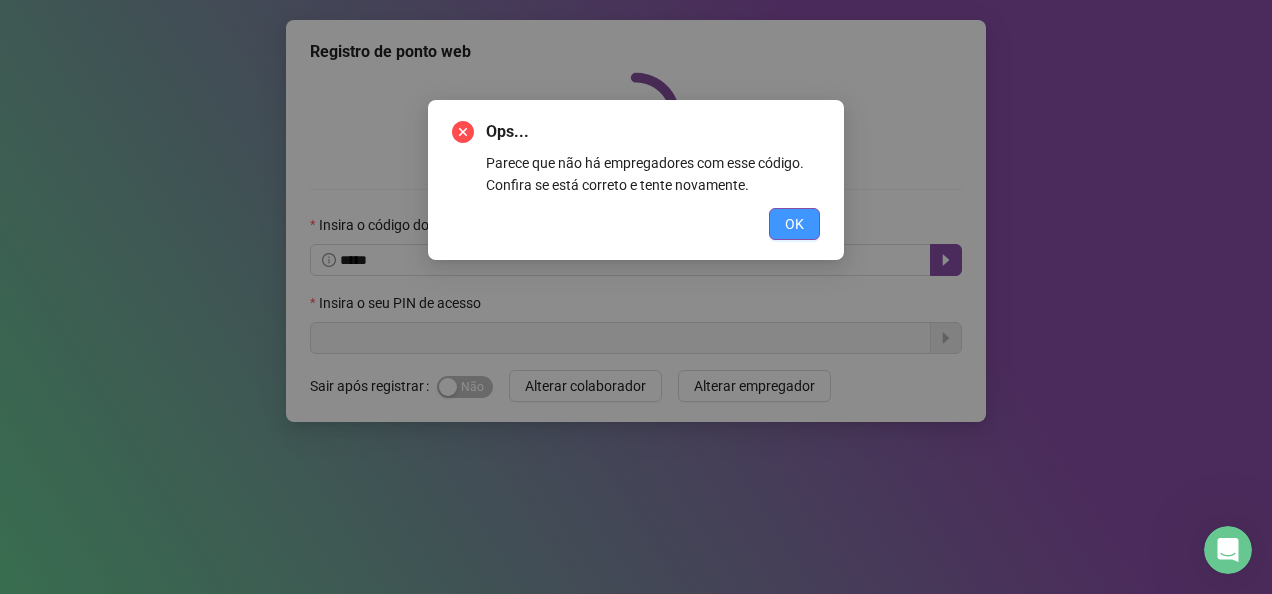 click on "OK" at bounding box center (794, 224) 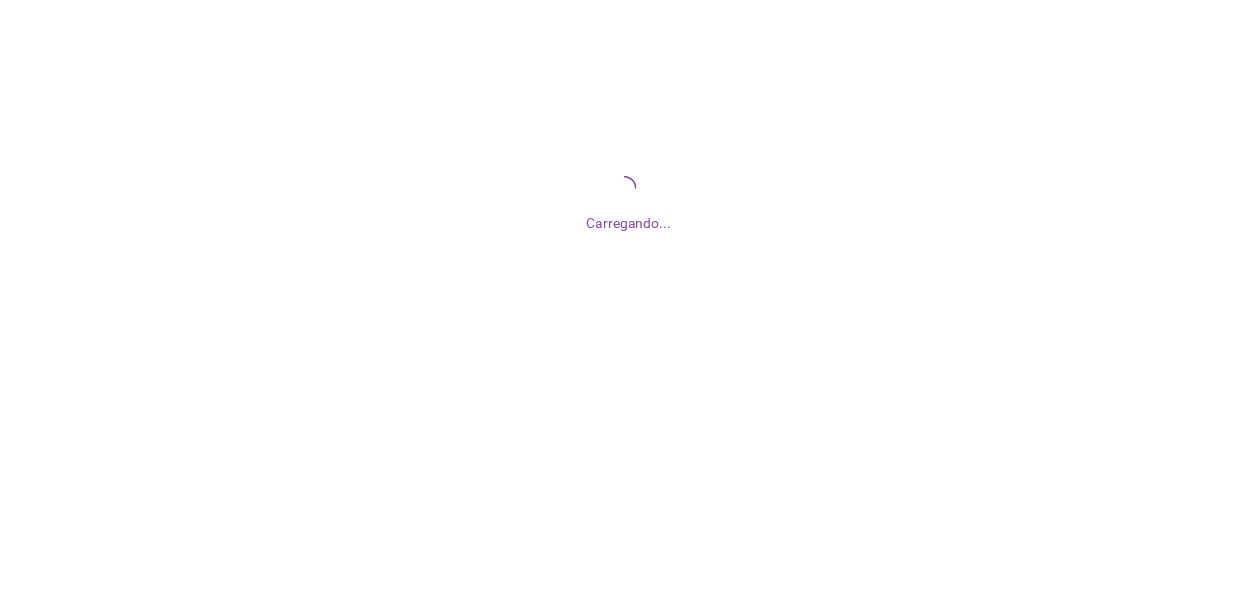 scroll, scrollTop: 0, scrollLeft: 0, axis: both 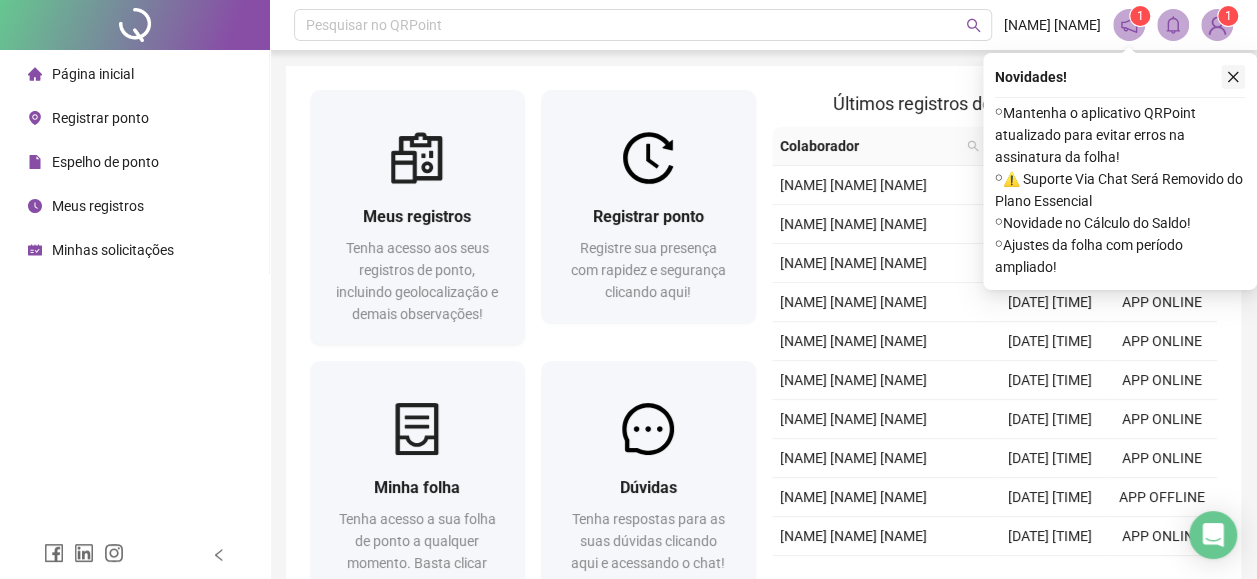 click 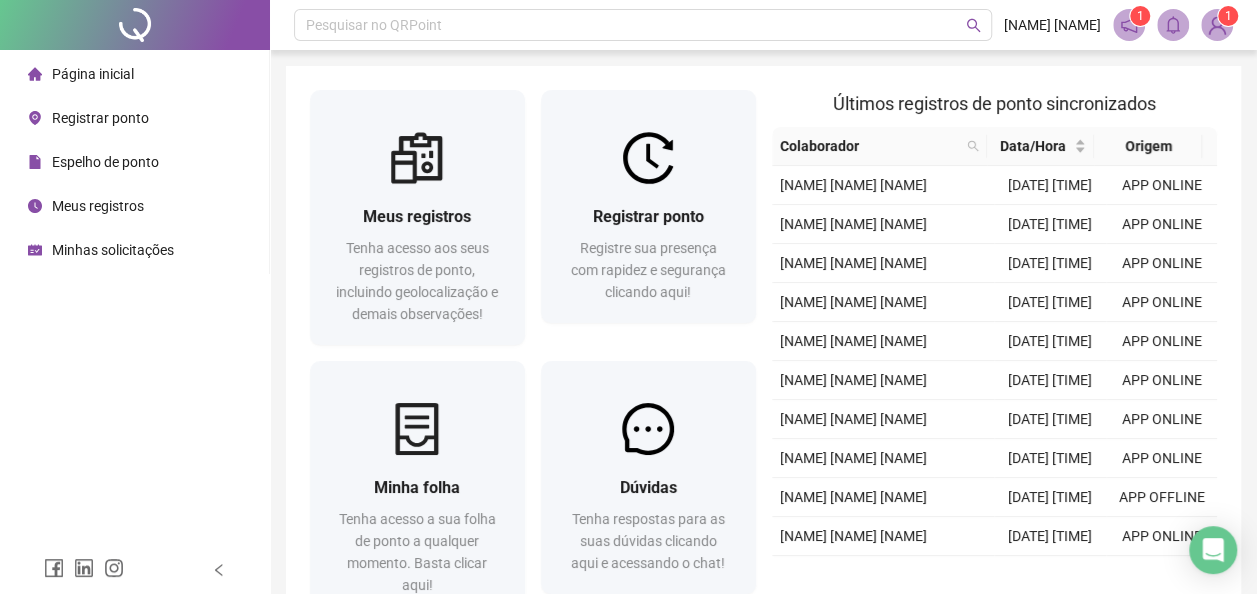 click on "Espelho de ponto" at bounding box center (105, 162) 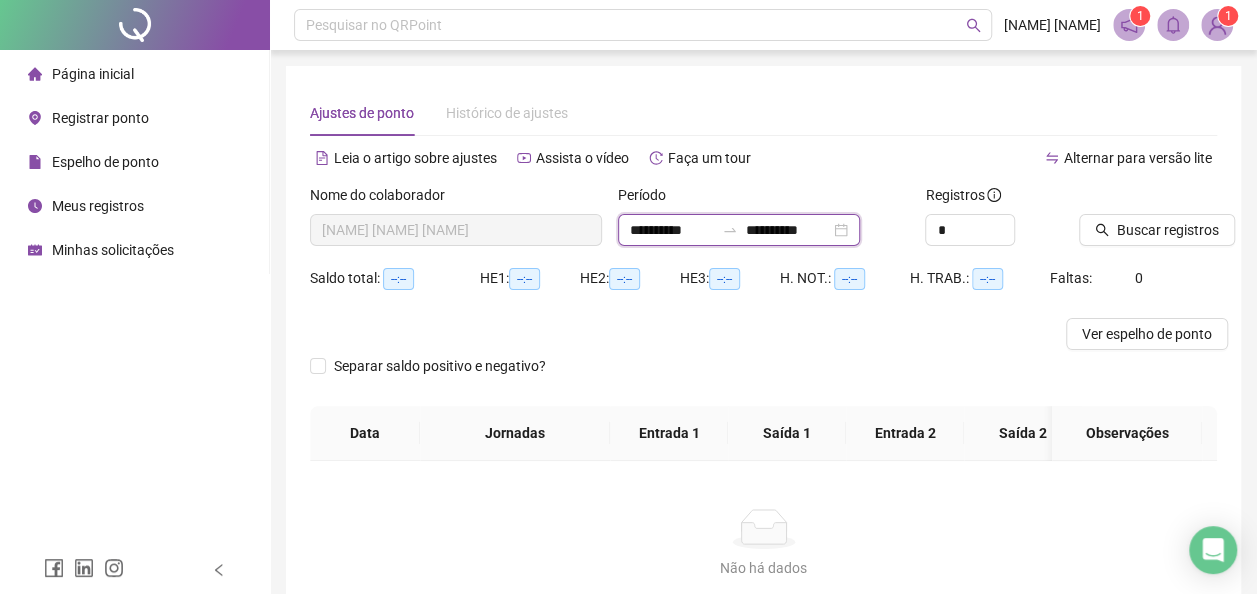 click on "**********" at bounding box center [672, 230] 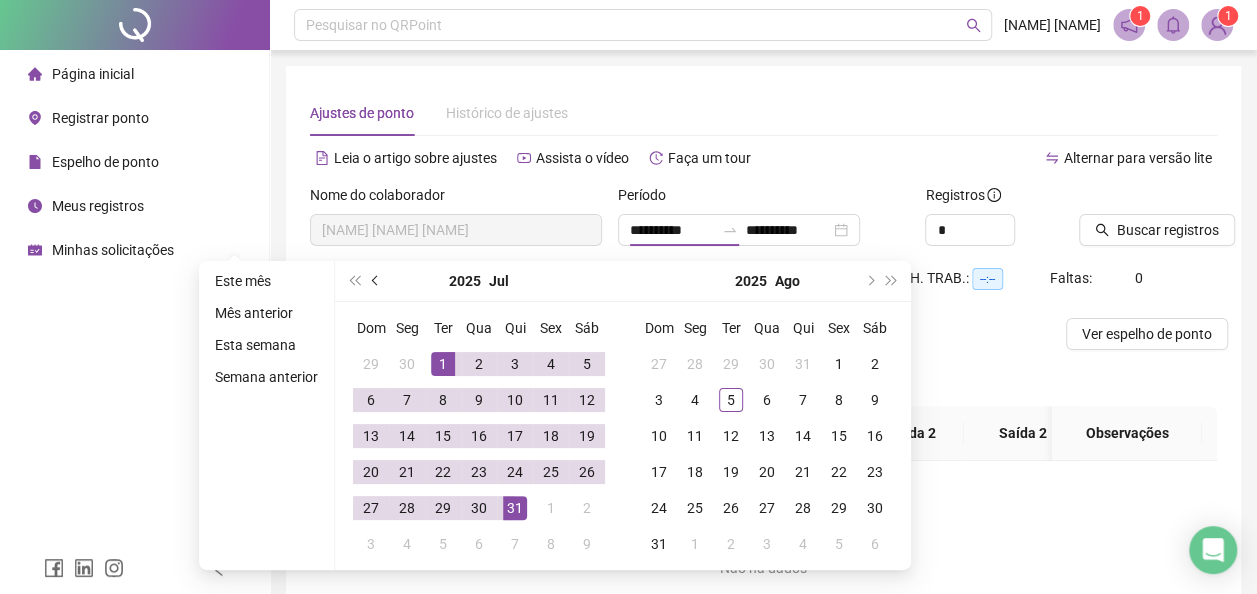 click at bounding box center (377, 281) 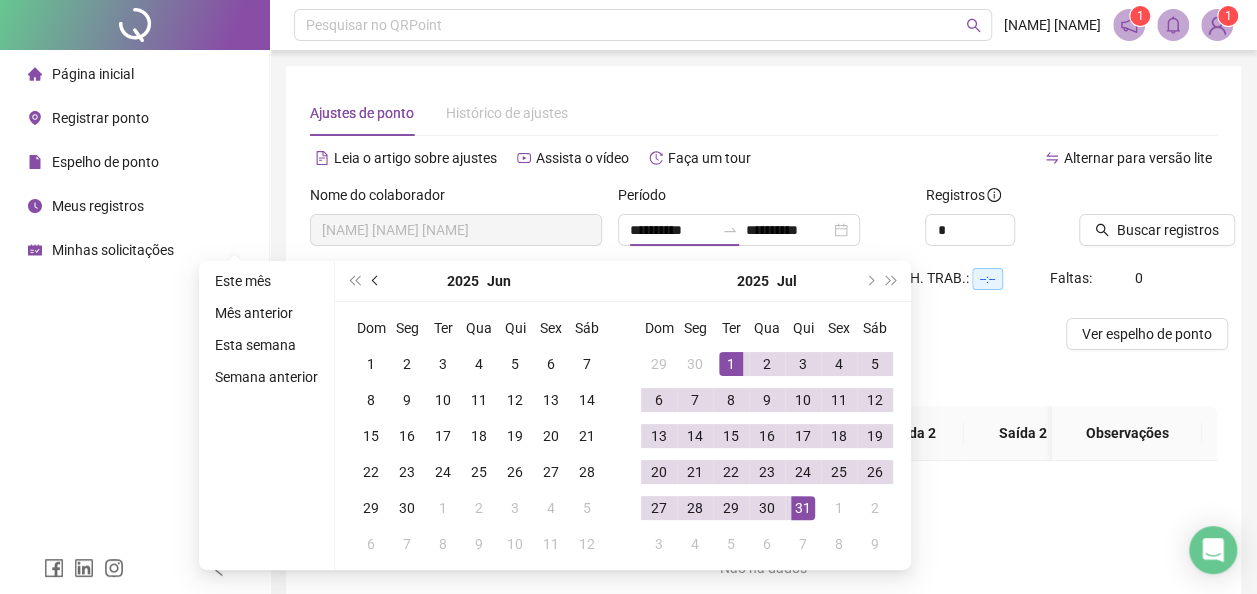 click at bounding box center [377, 281] 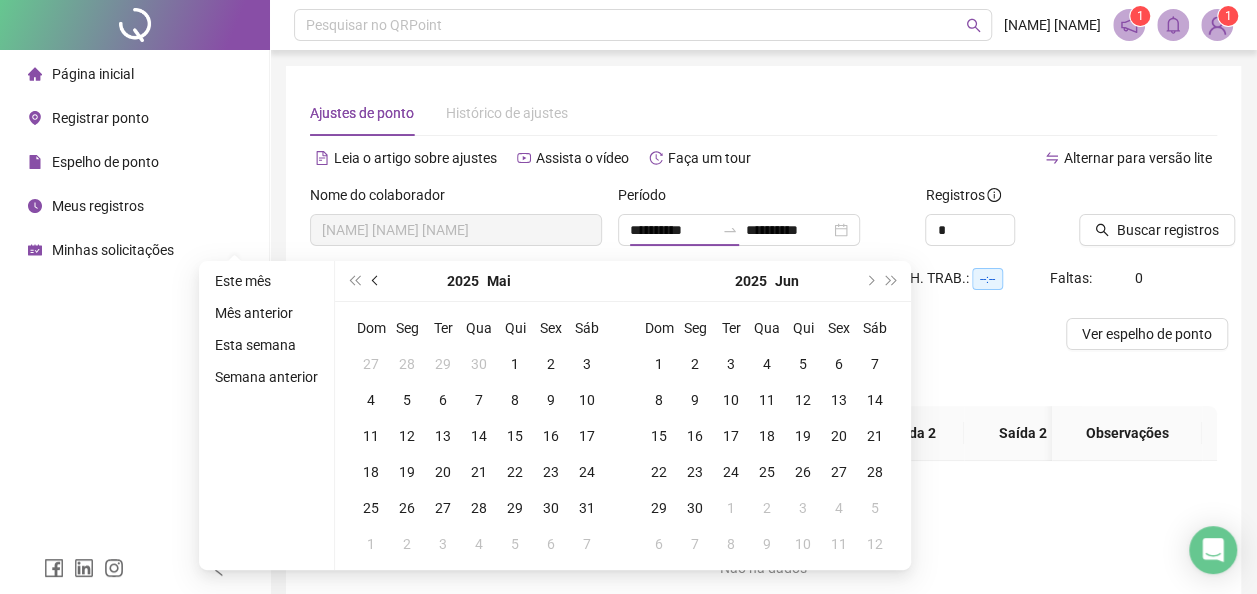 click at bounding box center (377, 281) 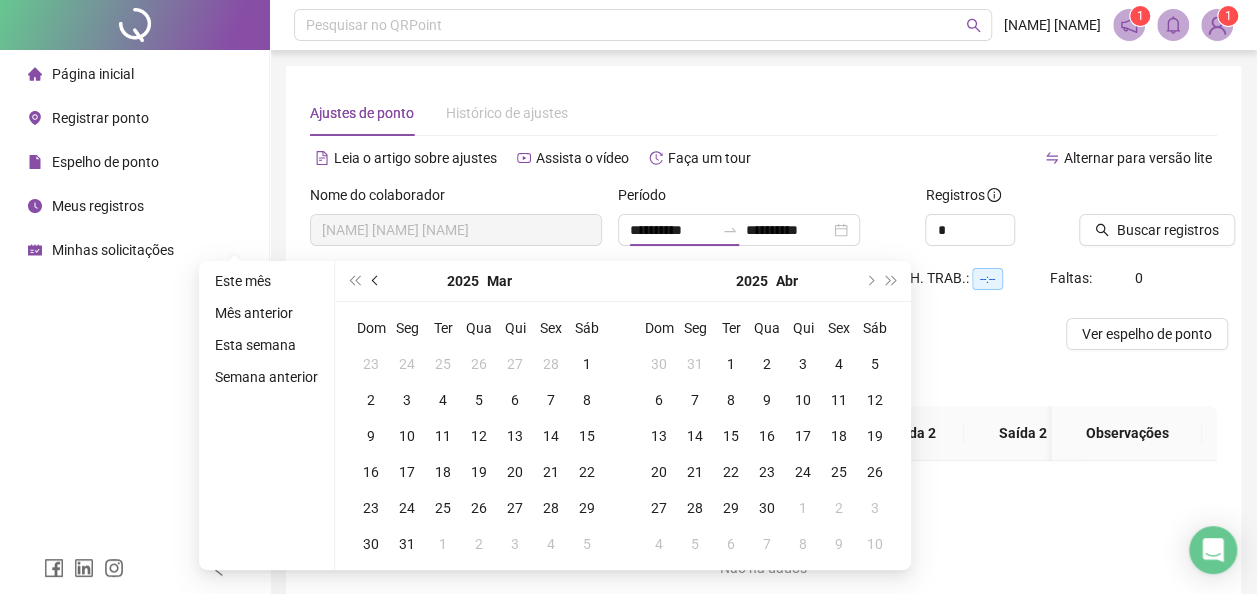 click at bounding box center [377, 281] 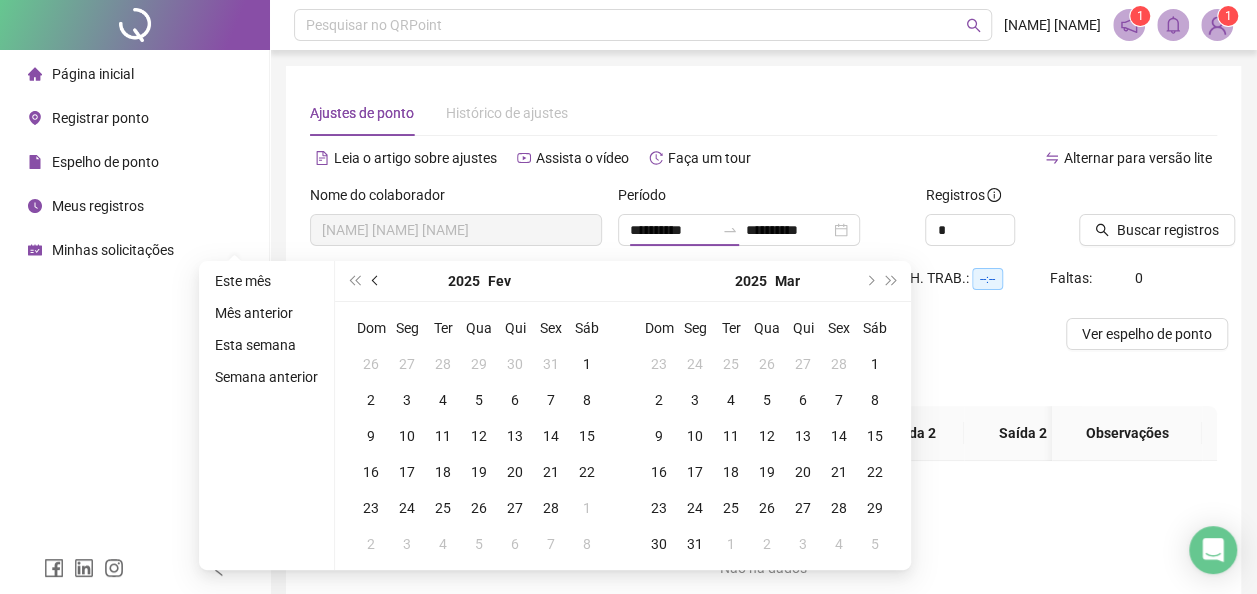 click at bounding box center (377, 281) 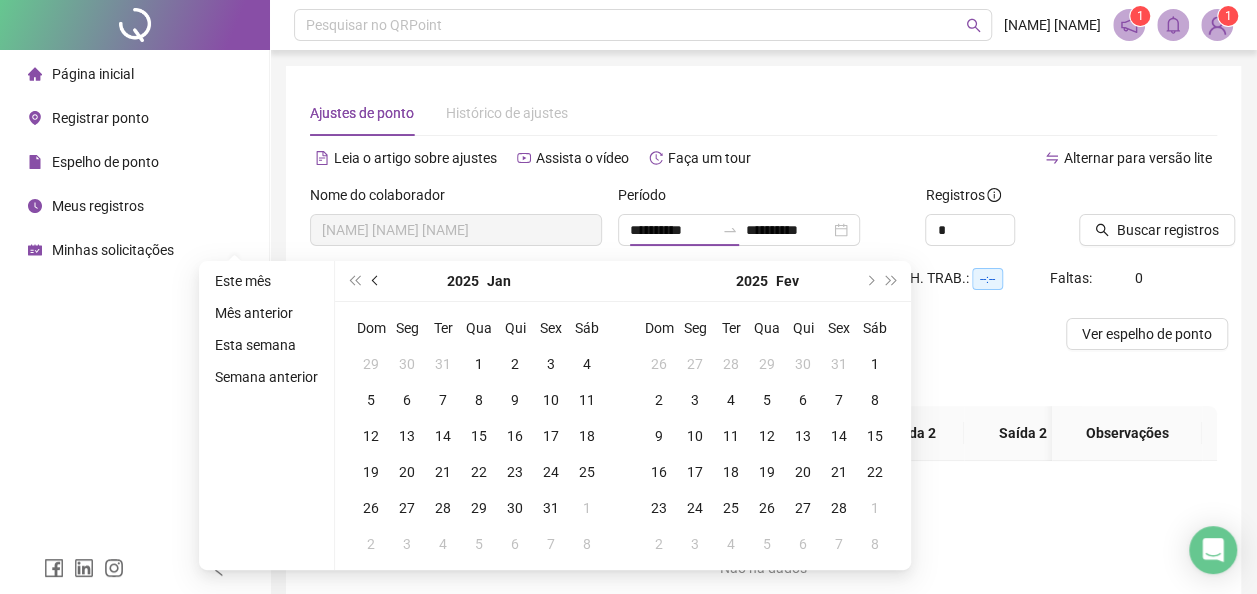 click at bounding box center (377, 281) 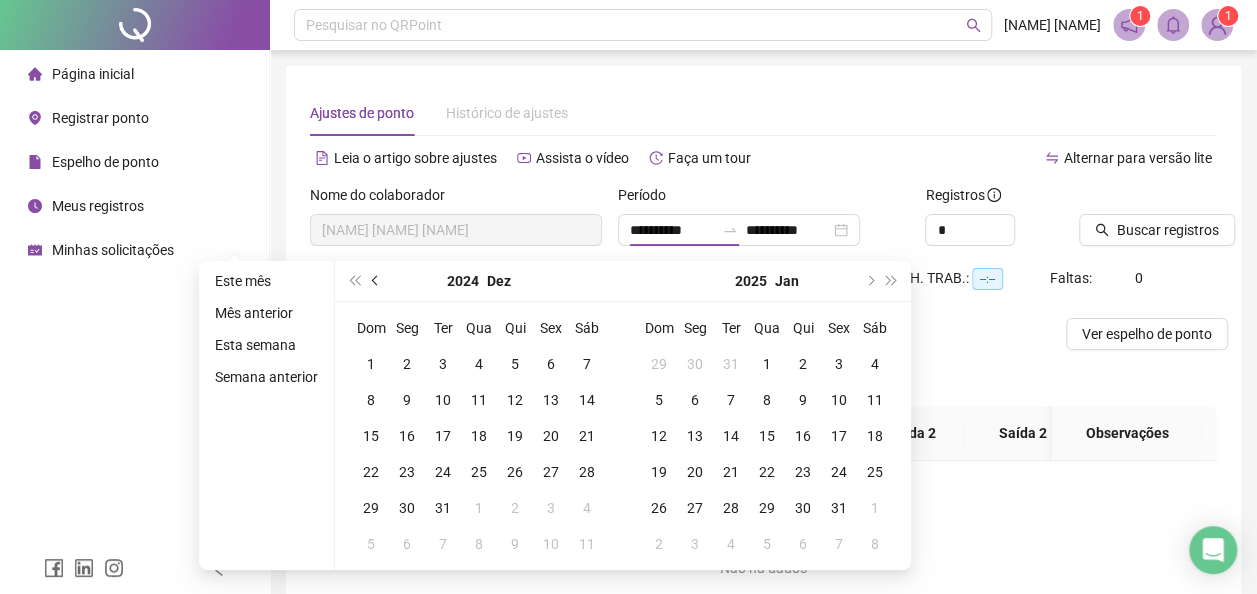 click at bounding box center (377, 281) 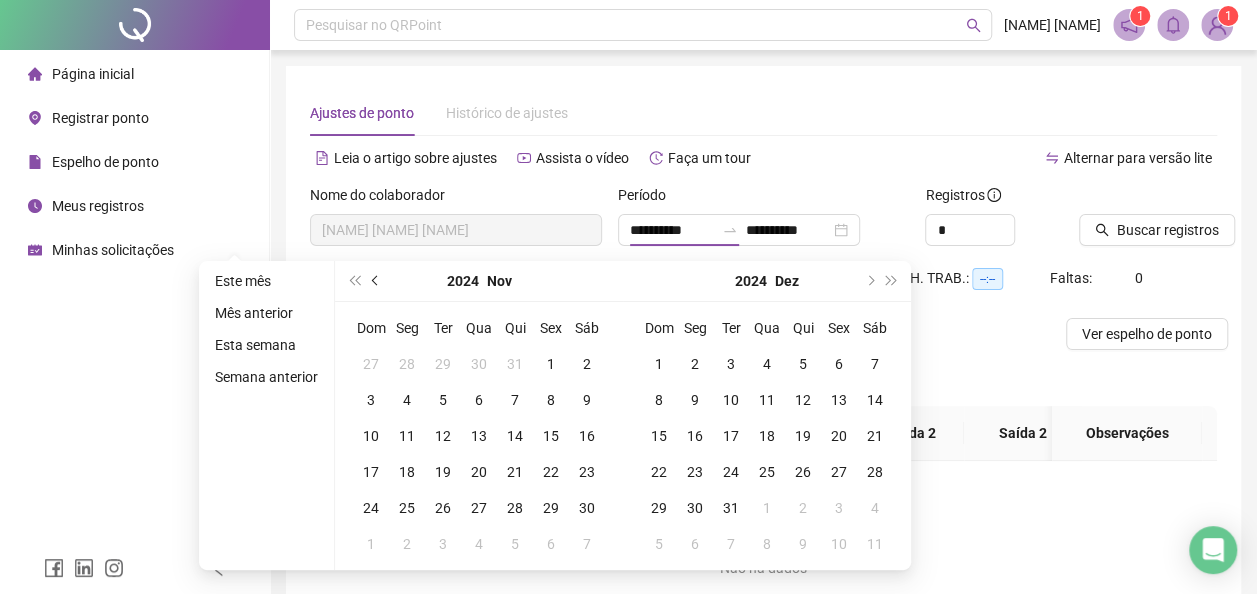 click at bounding box center (377, 281) 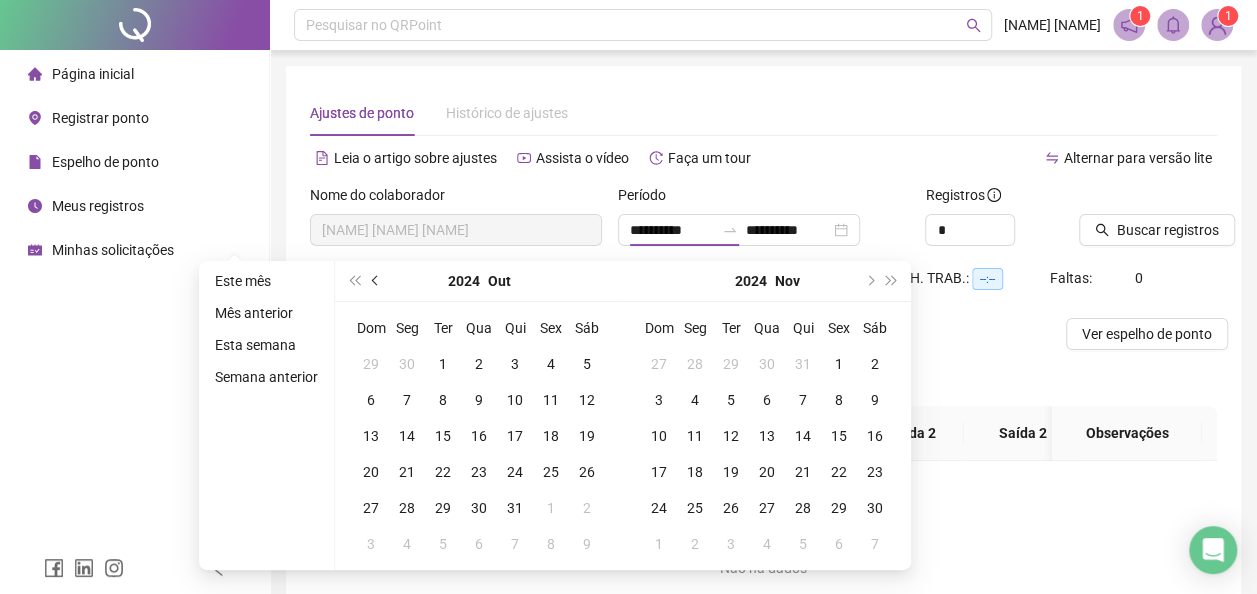 click at bounding box center [377, 281] 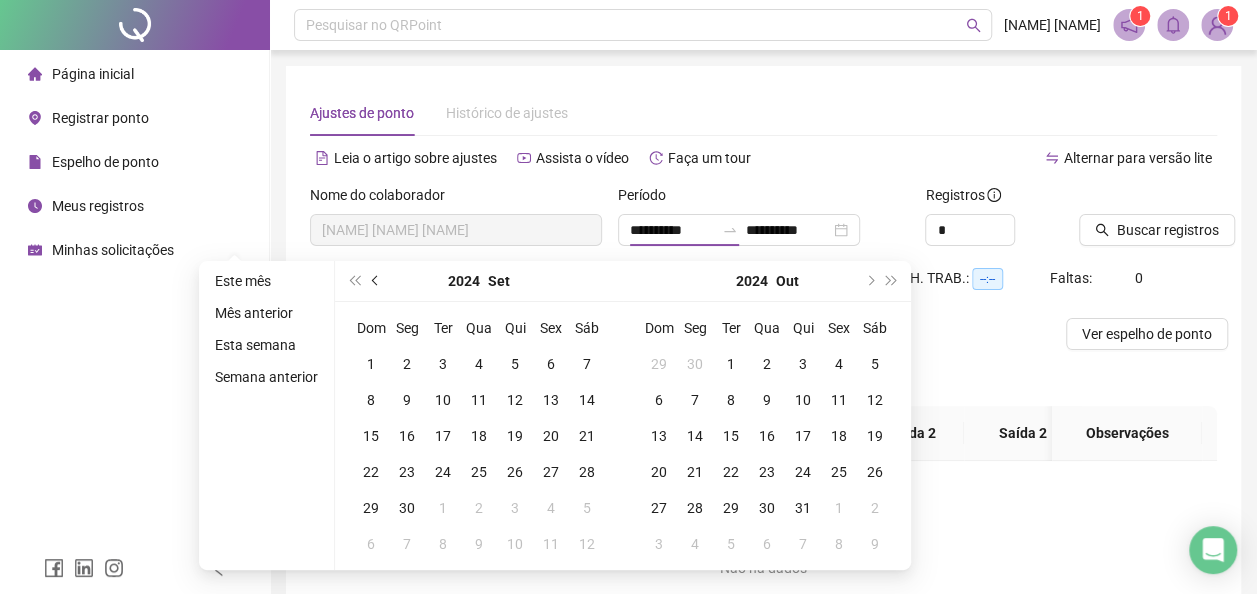 click at bounding box center (377, 281) 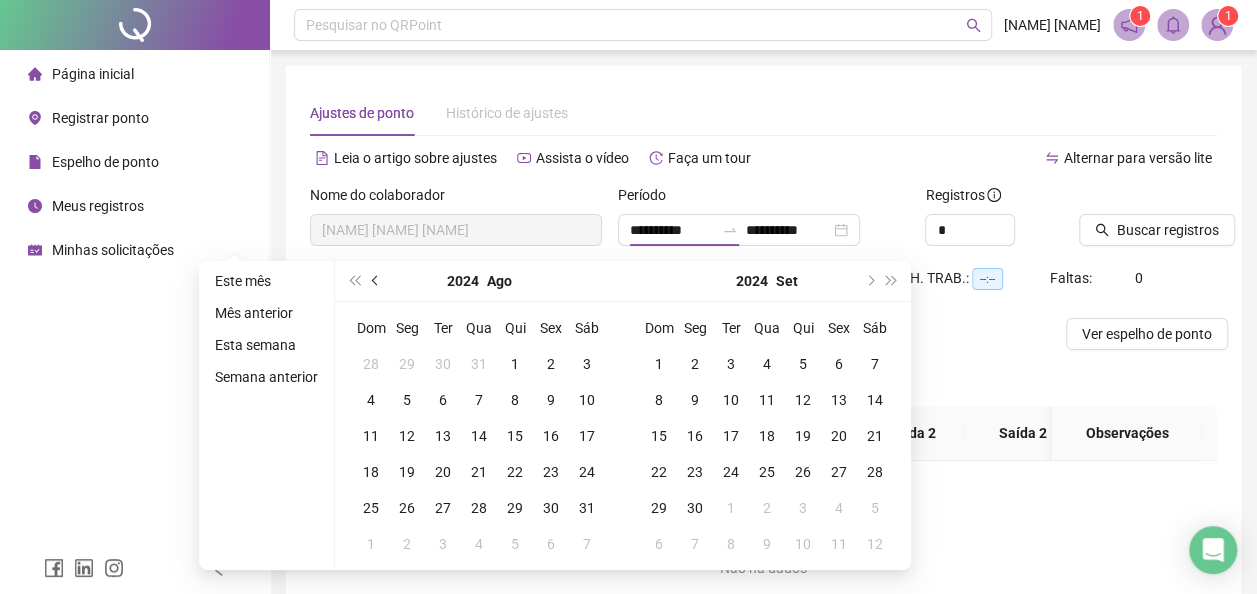 click at bounding box center [377, 281] 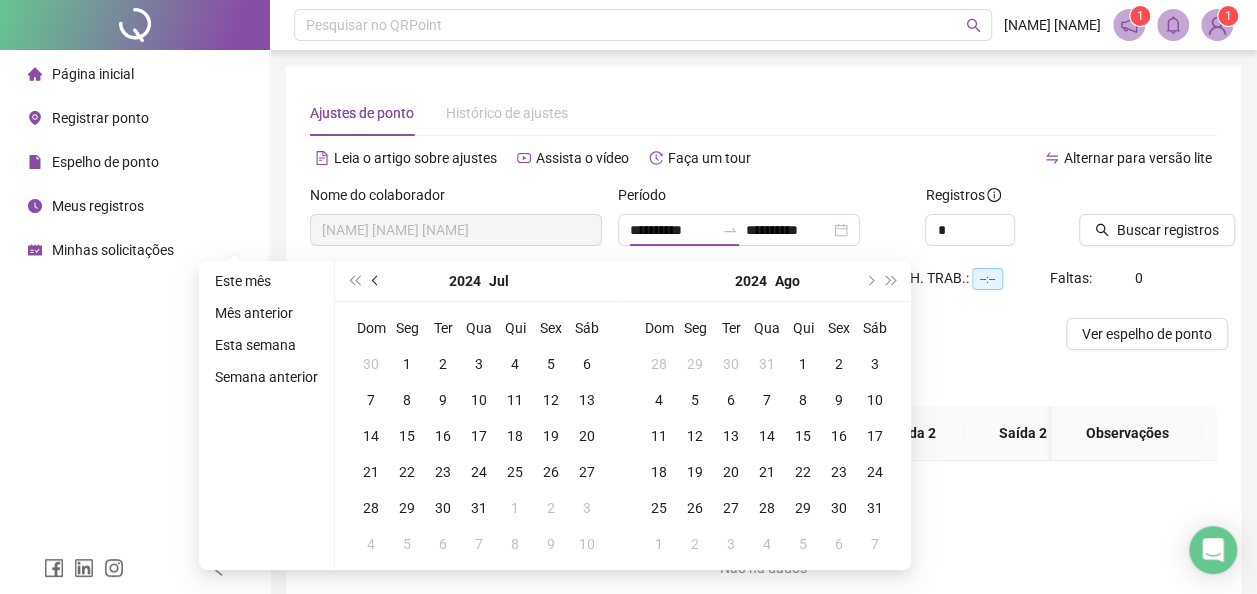 click at bounding box center [377, 281] 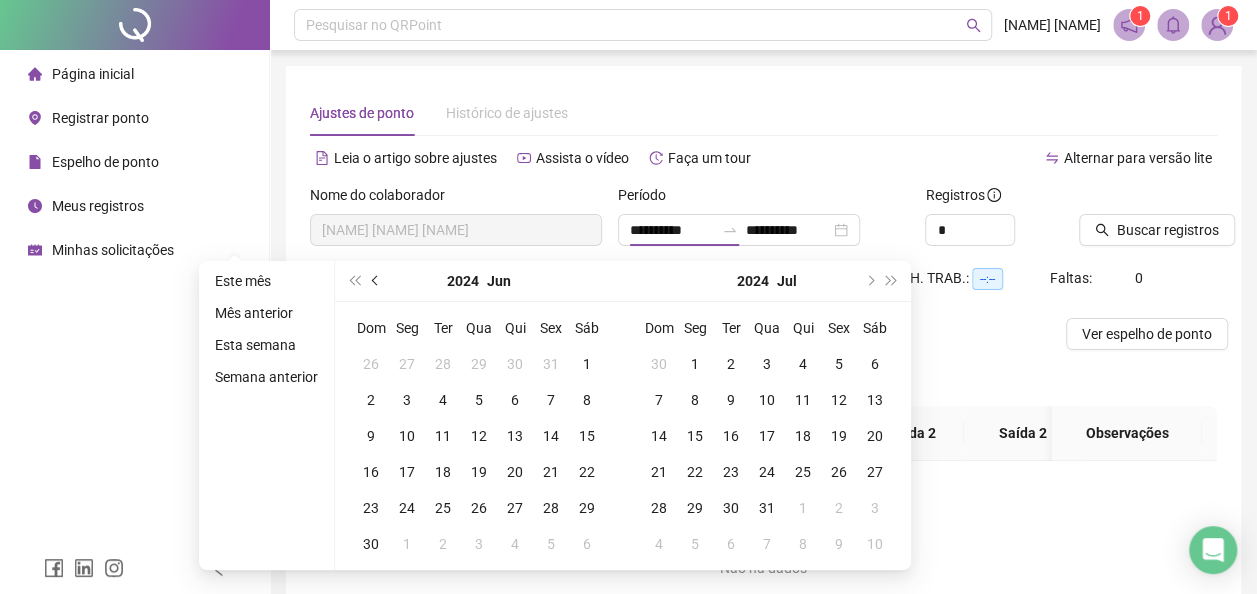 click at bounding box center (377, 281) 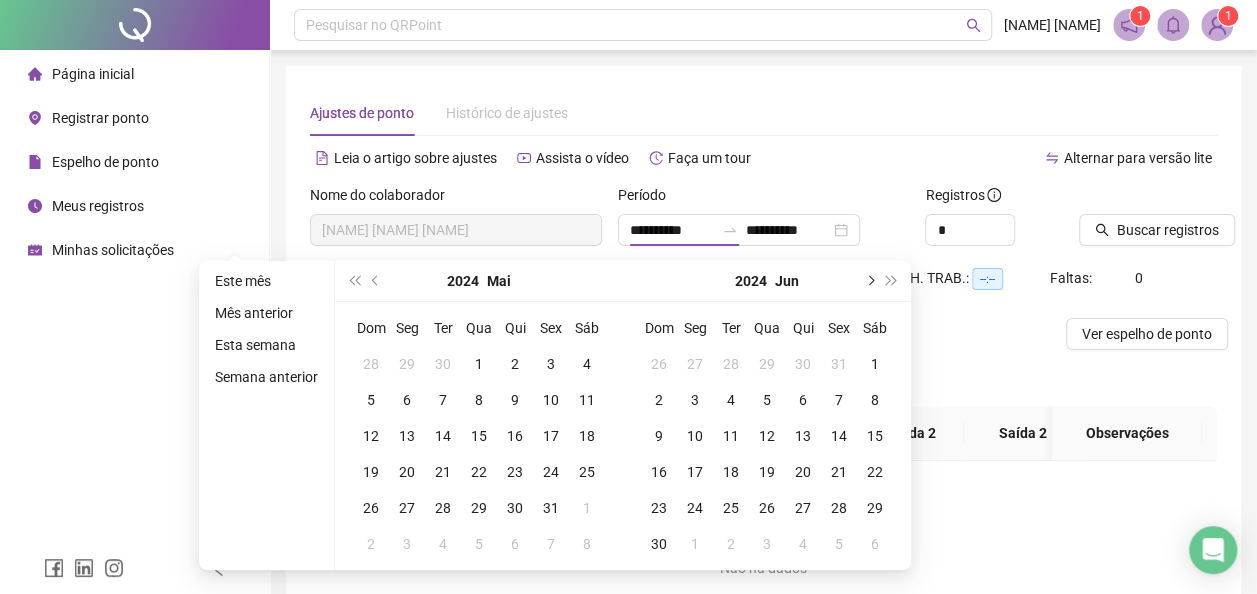 click at bounding box center (869, 281) 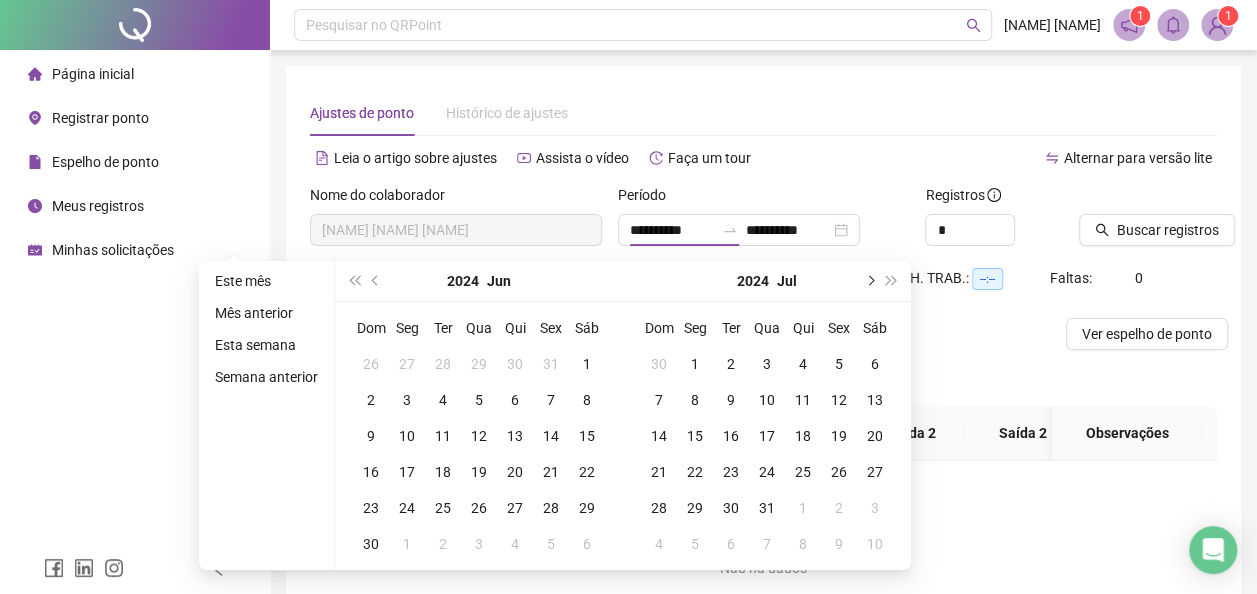 click at bounding box center (869, 281) 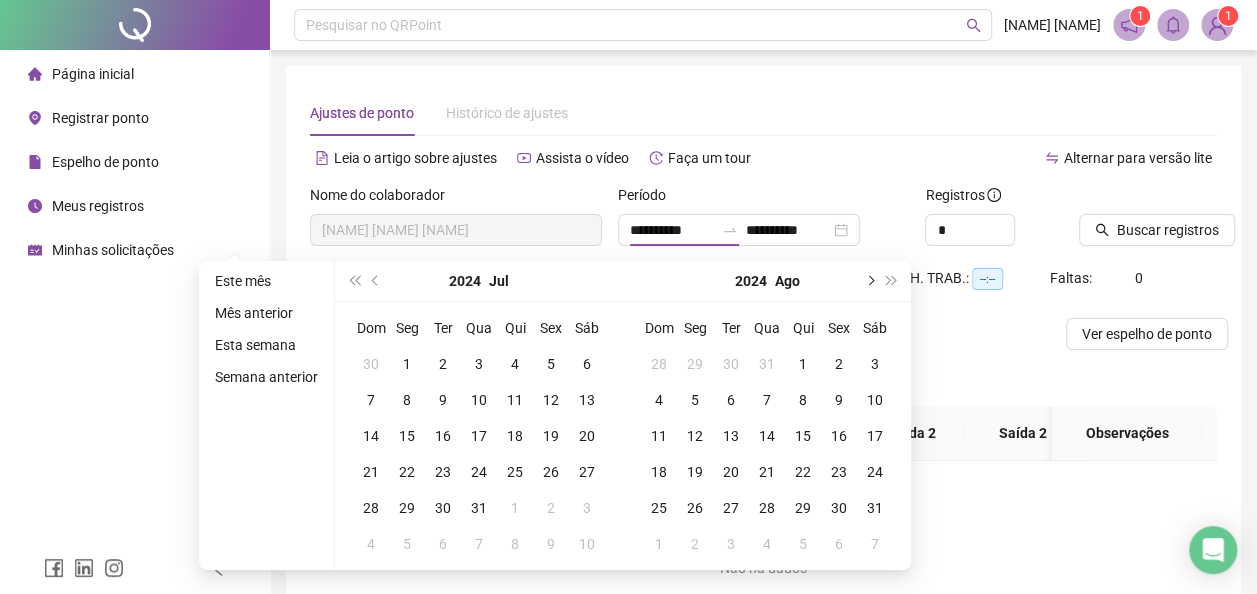 click at bounding box center [869, 281] 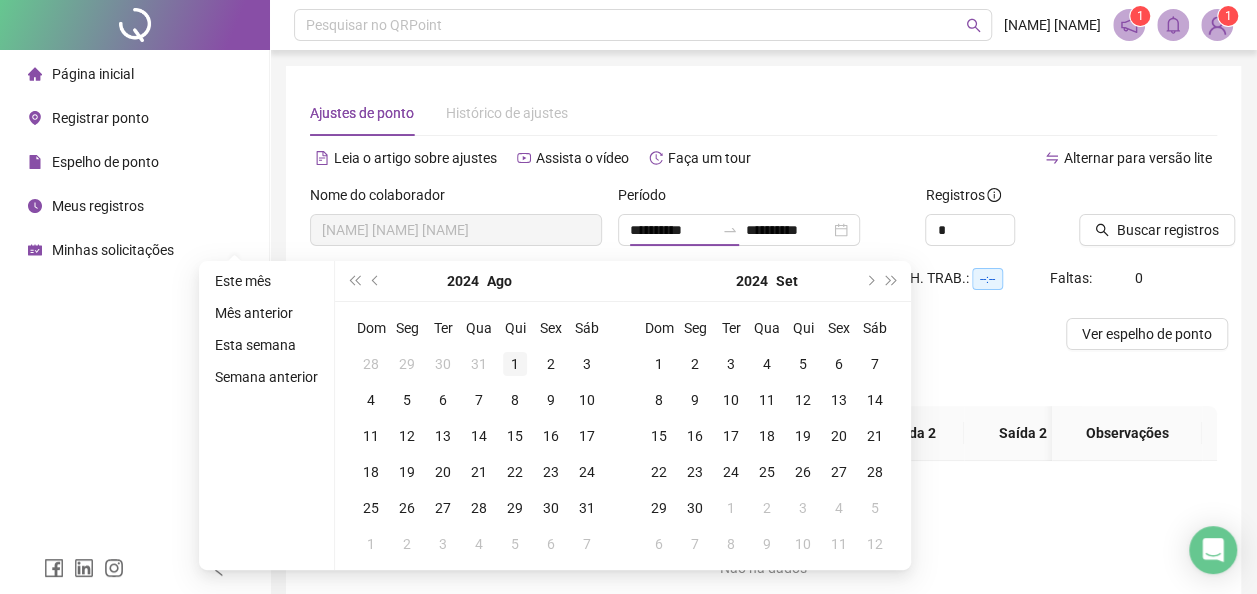 type on "**********" 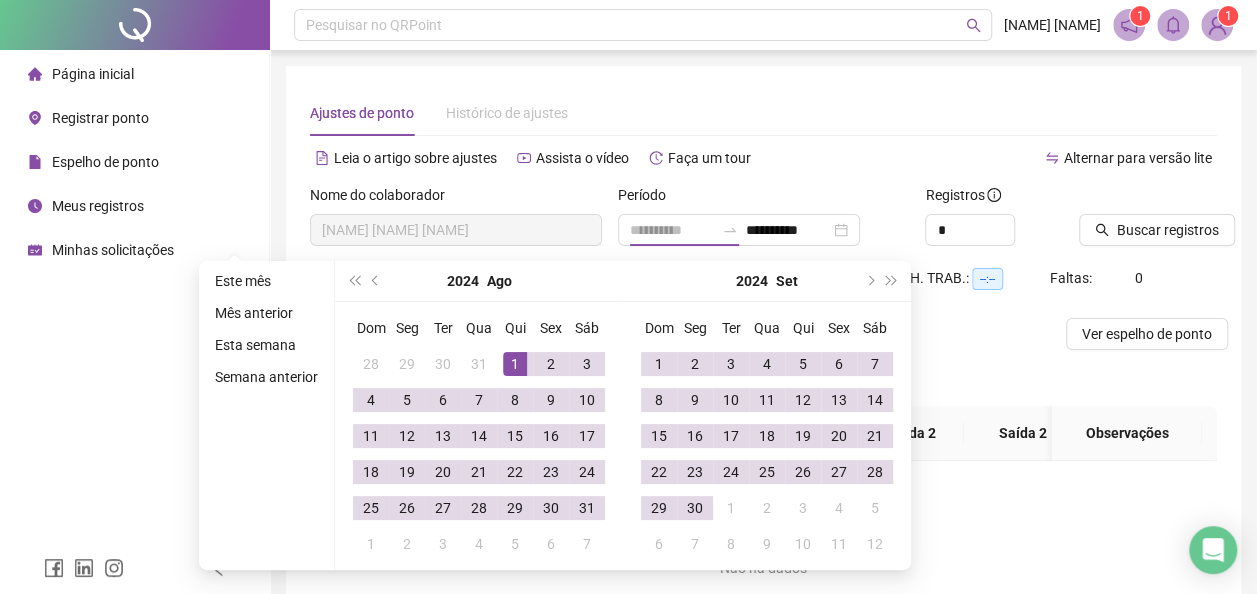 click on "1" at bounding box center [515, 364] 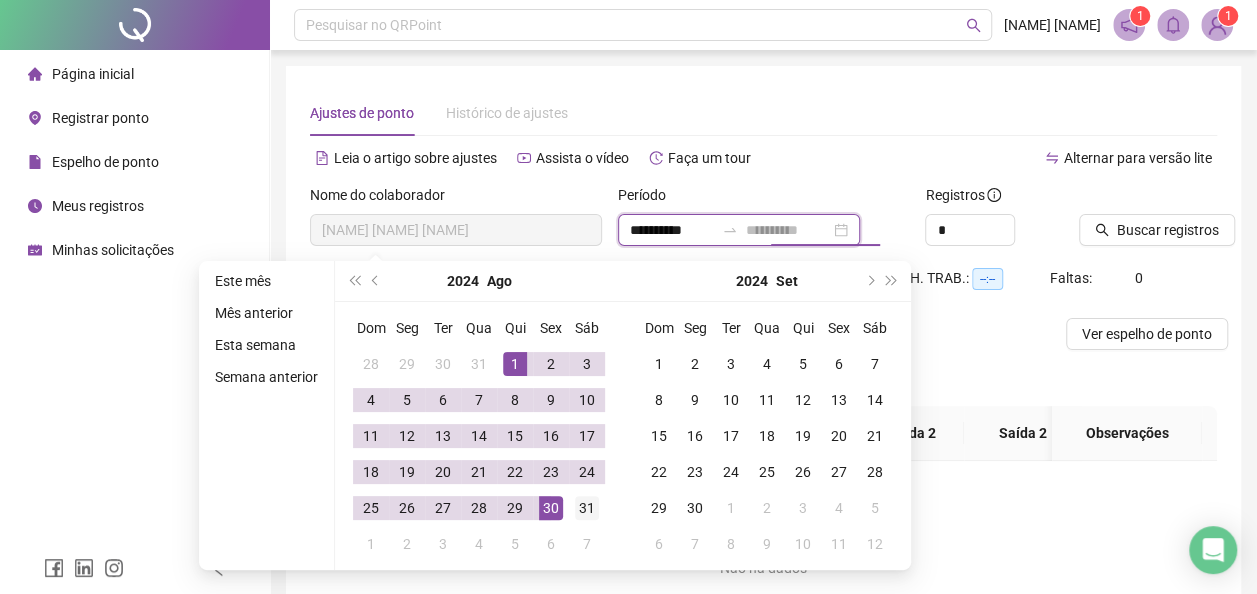 type on "**********" 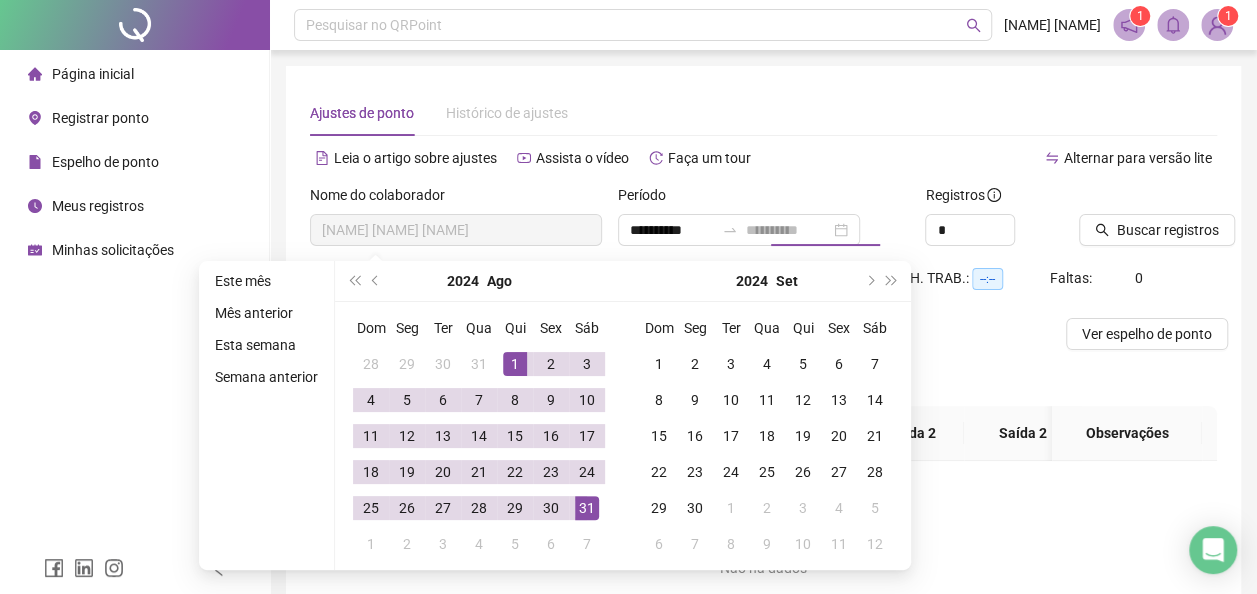 click on "31" at bounding box center [587, 508] 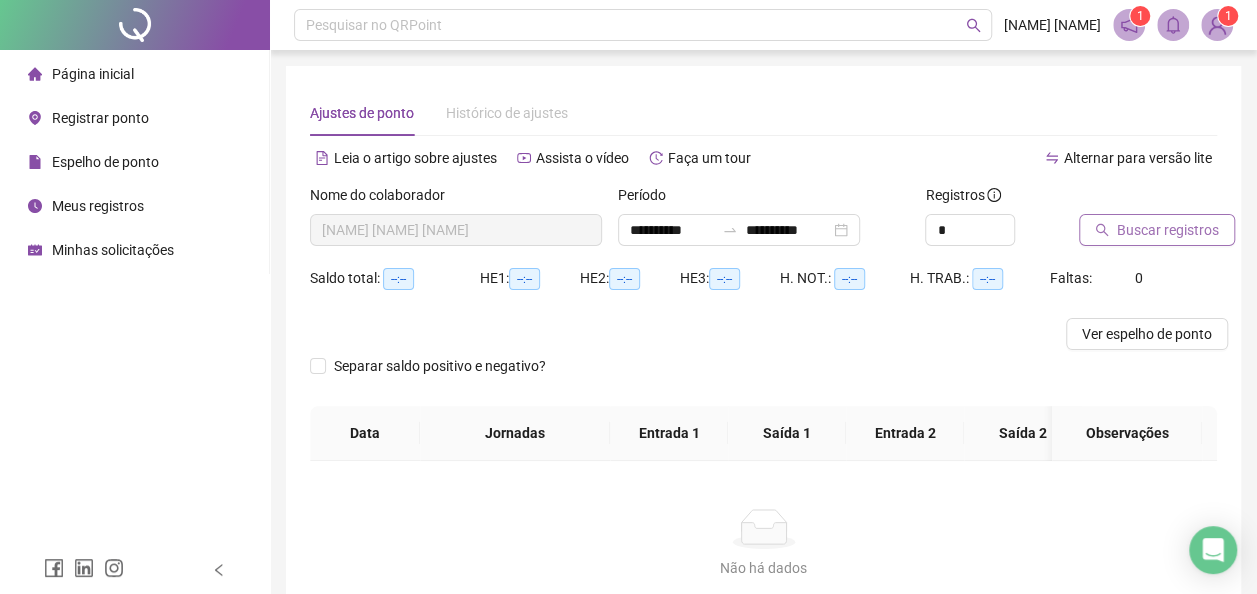 click on "Buscar registros" at bounding box center (1168, 230) 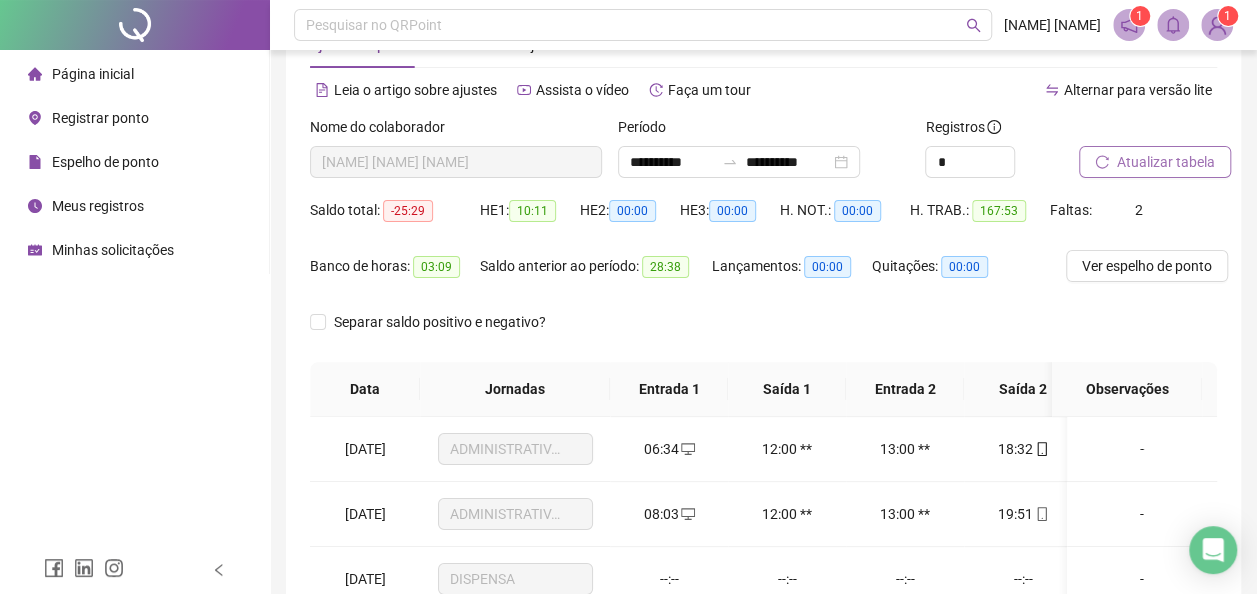 scroll, scrollTop: 100, scrollLeft: 0, axis: vertical 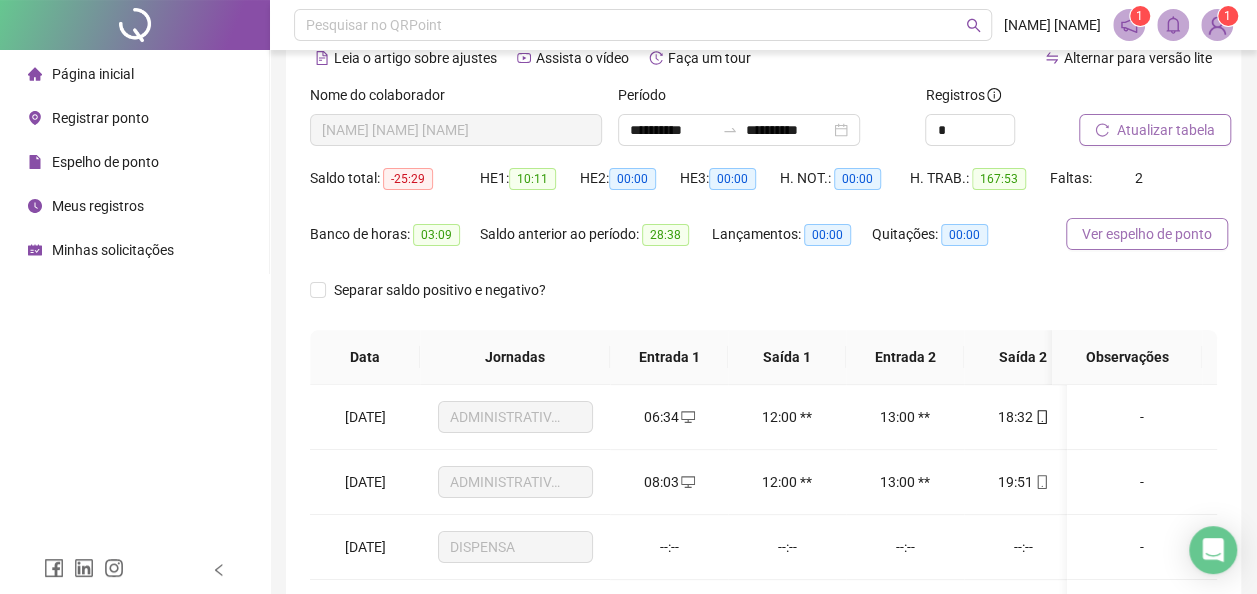 click on "Ver espelho de ponto" at bounding box center [1147, 234] 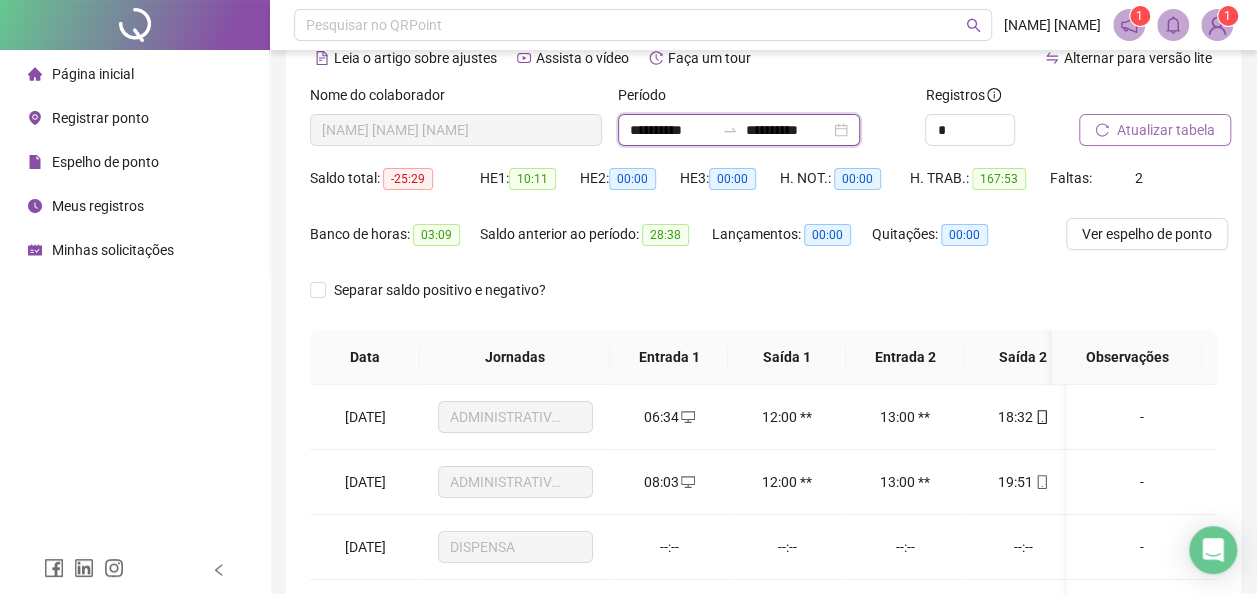click on "**********" at bounding box center (672, 130) 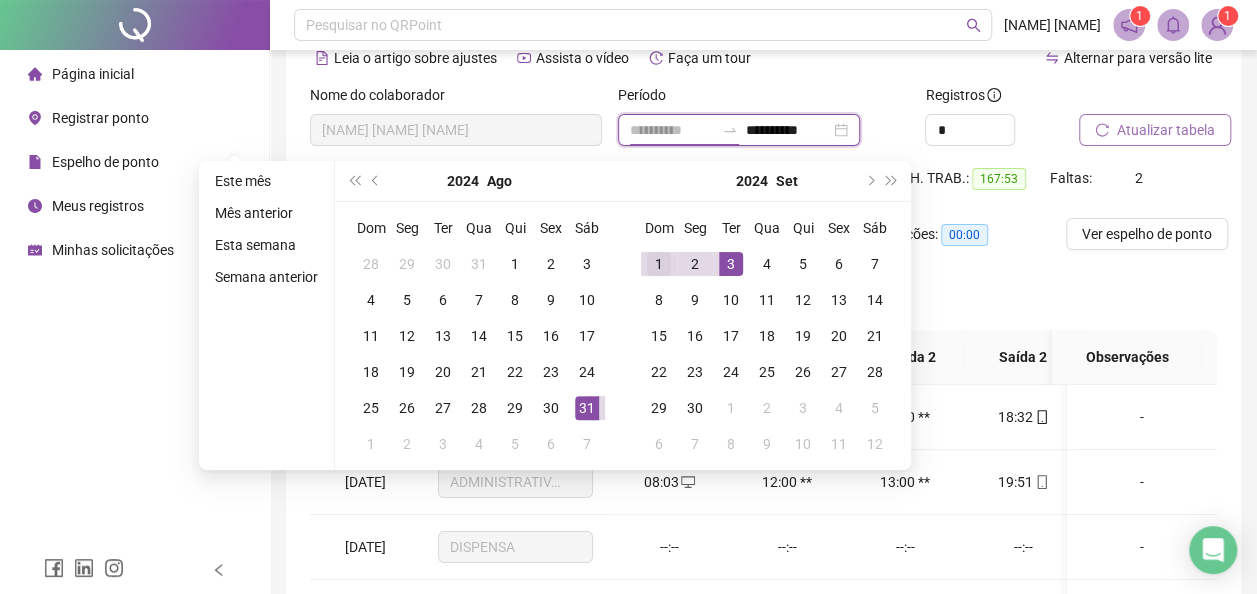 type on "**********" 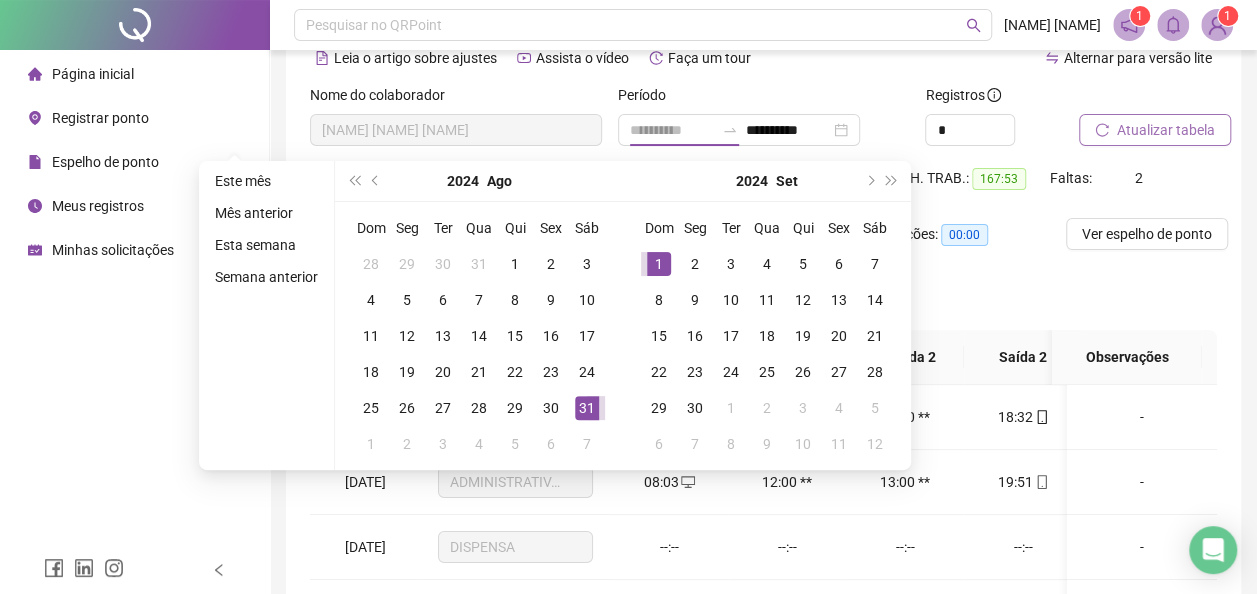 click on "1" at bounding box center [659, 264] 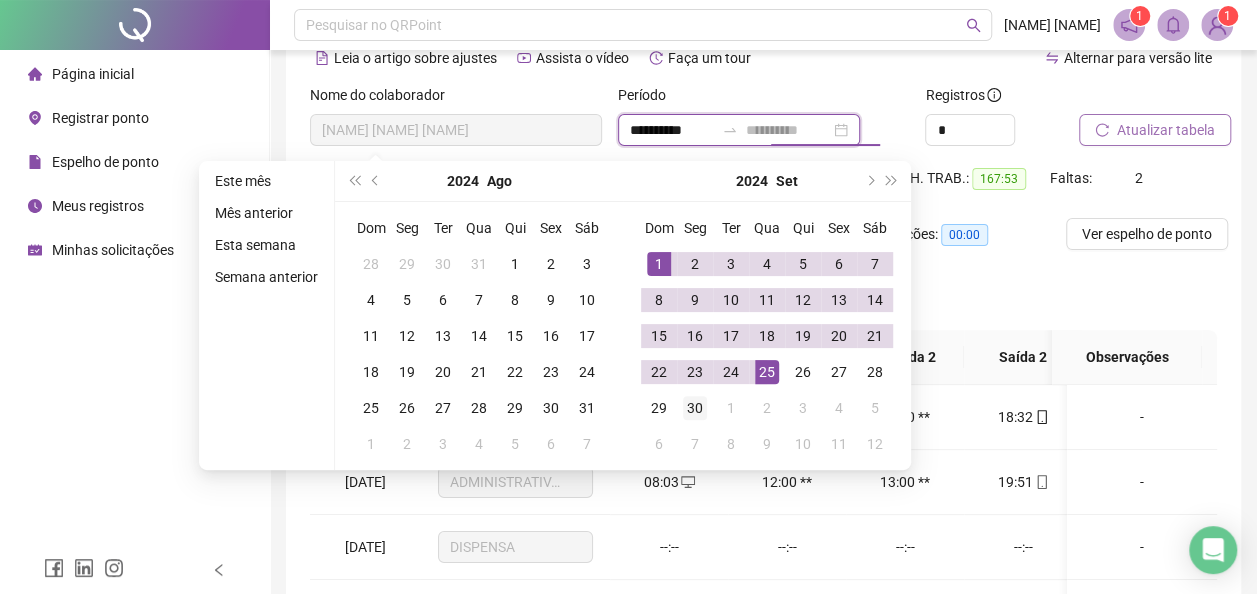 type on "**********" 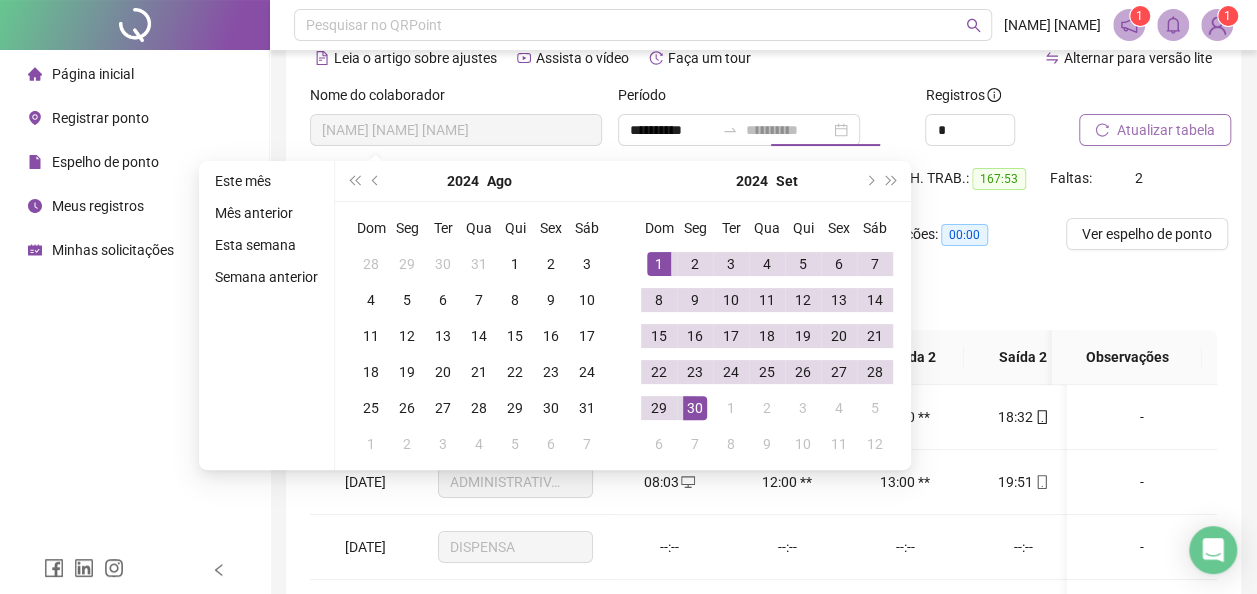 click on "30" at bounding box center (695, 408) 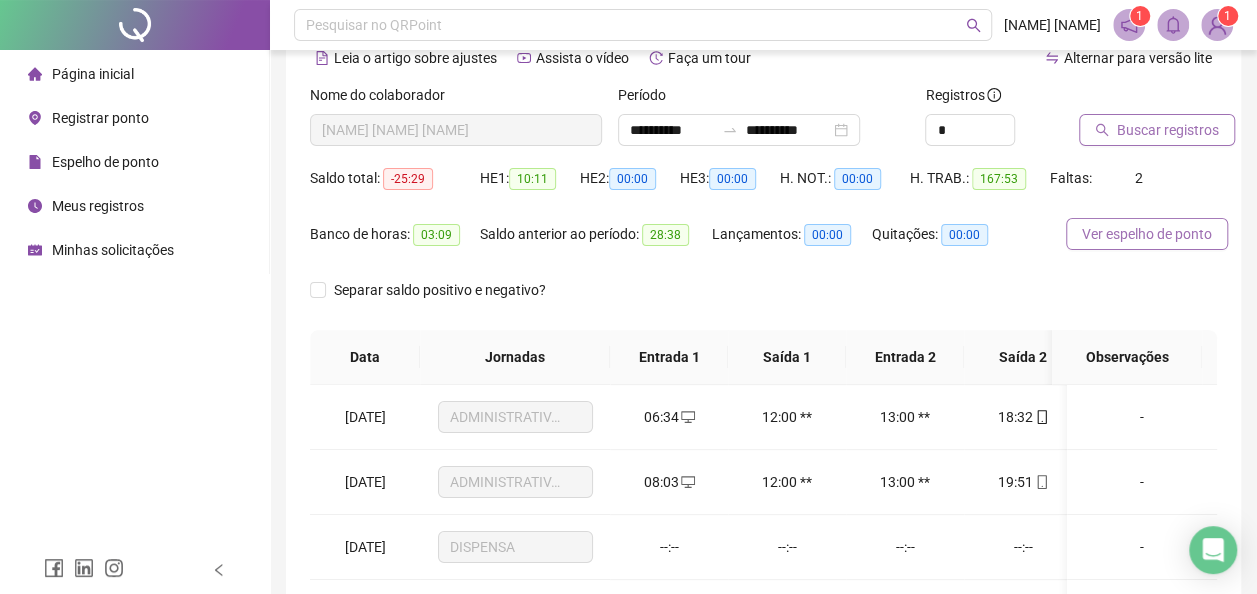 click on "Ver espelho de ponto" at bounding box center (1147, 234) 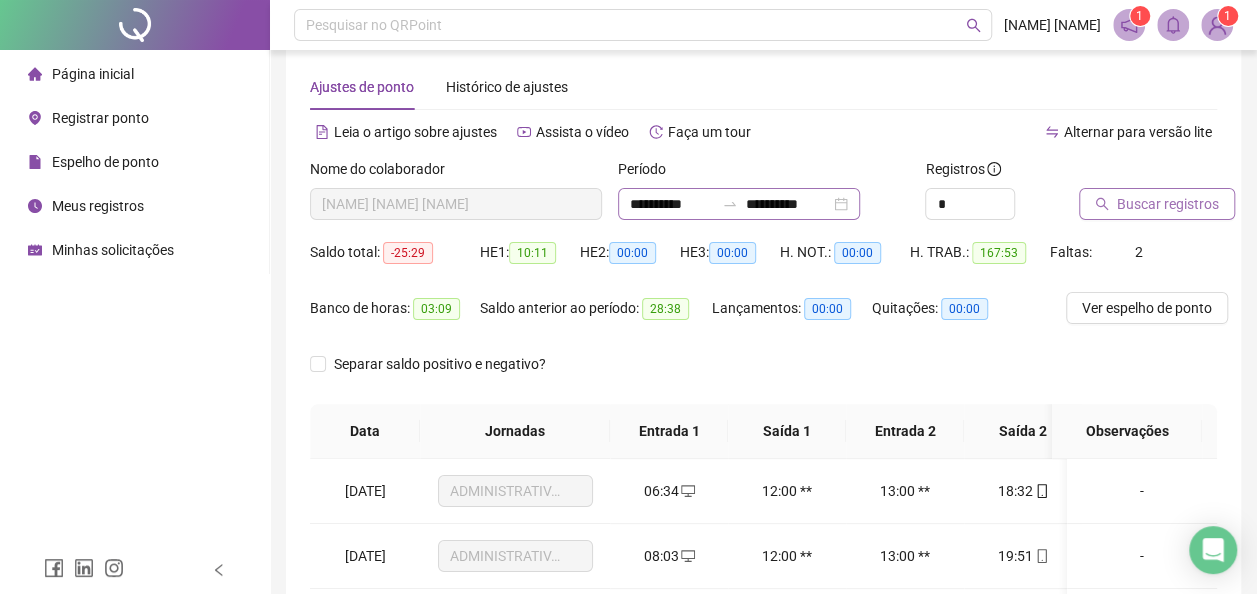scroll, scrollTop: 0, scrollLeft: 0, axis: both 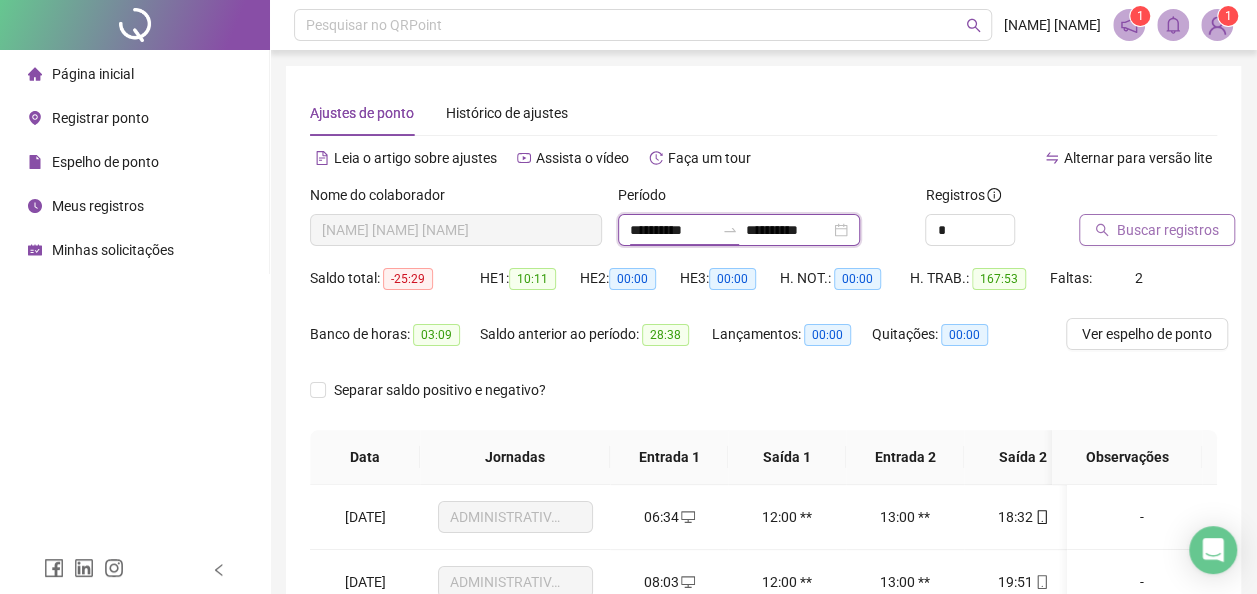 click on "**********" at bounding box center (672, 230) 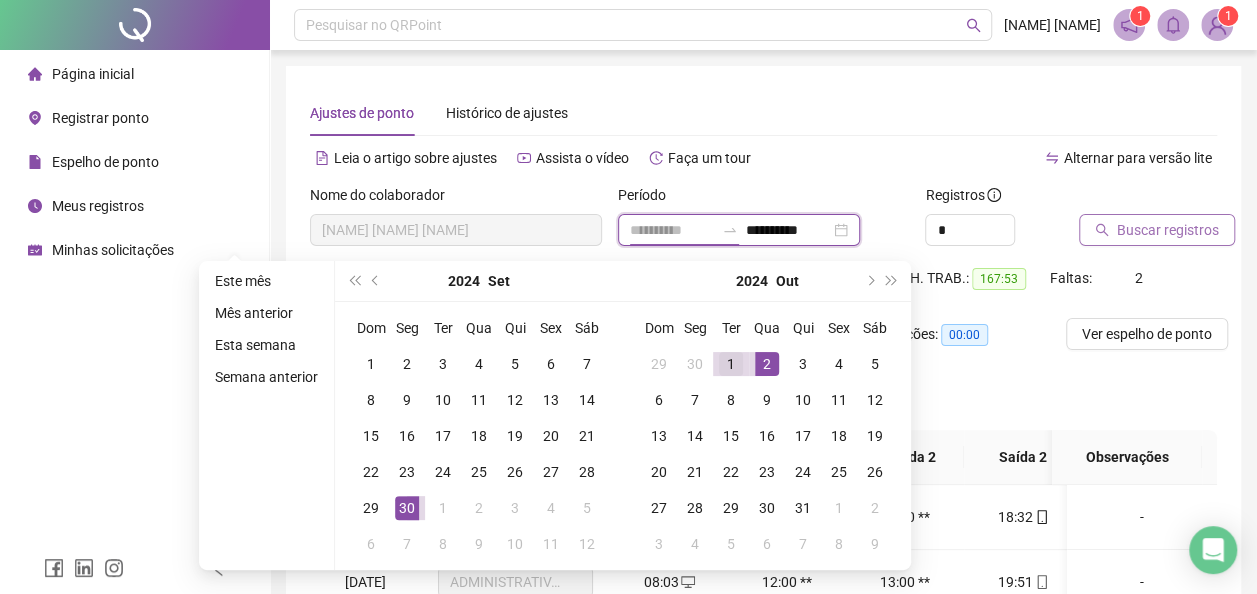 type on "**********" 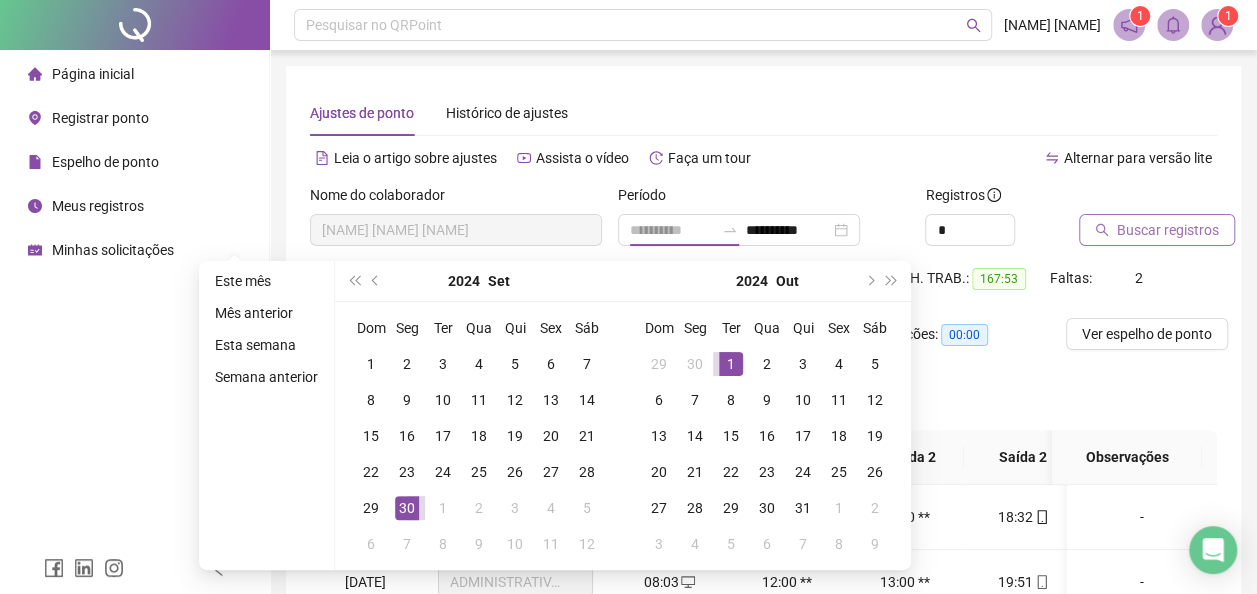click on "1" at bounding box center (731, 364) 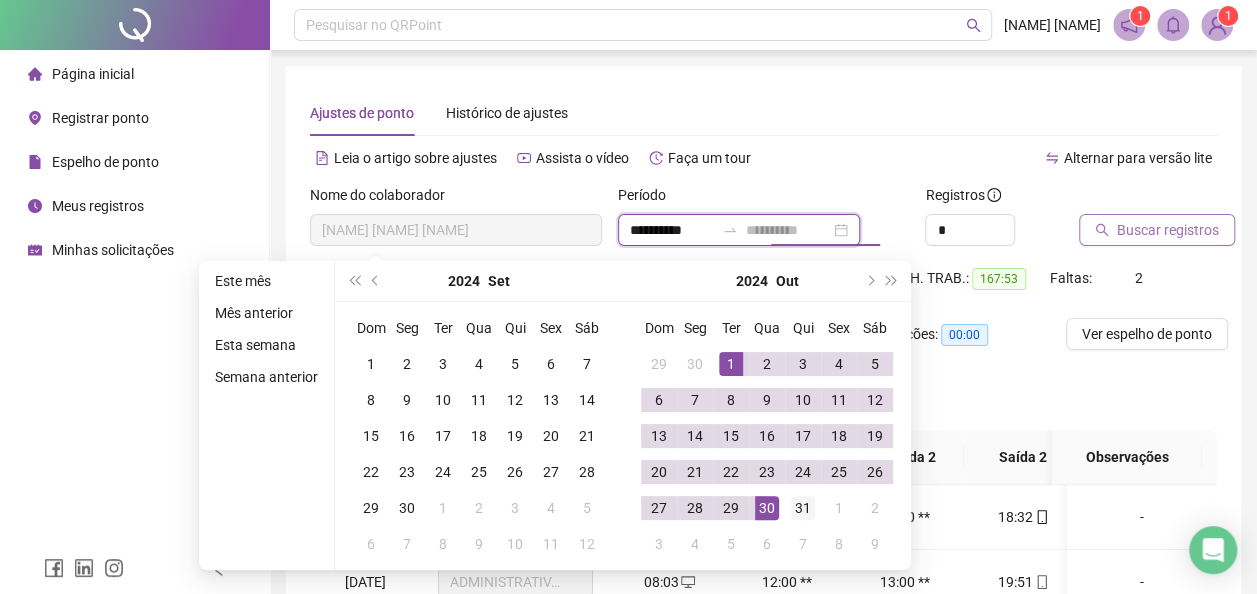 type on "**********" 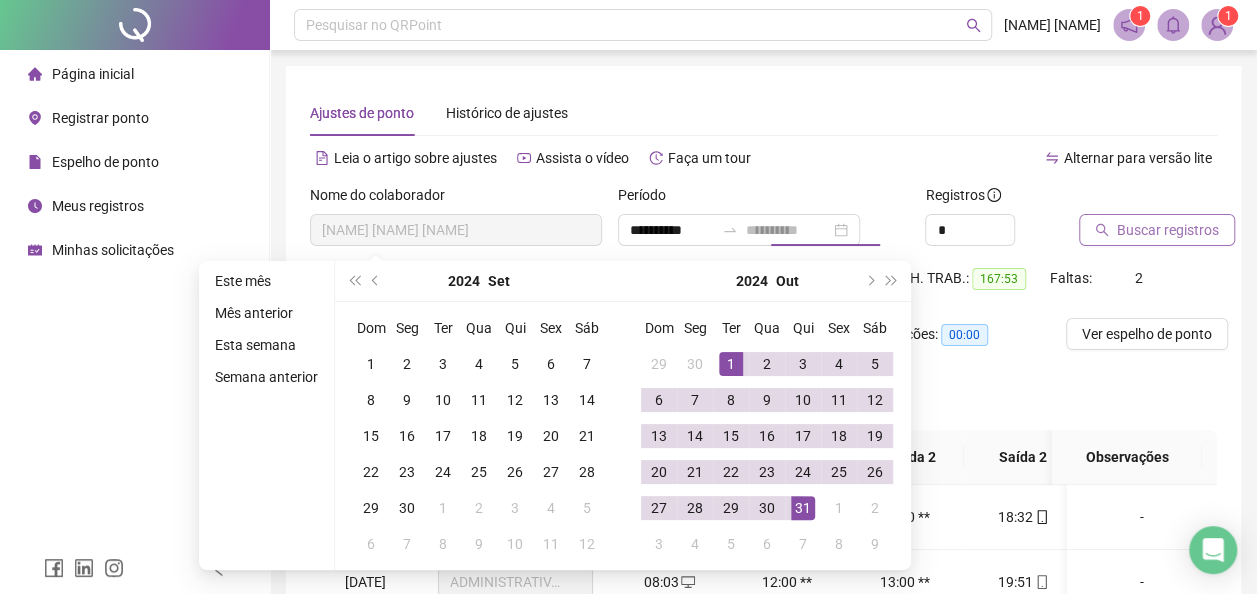 click on "31" at bounding box center [803, 508] 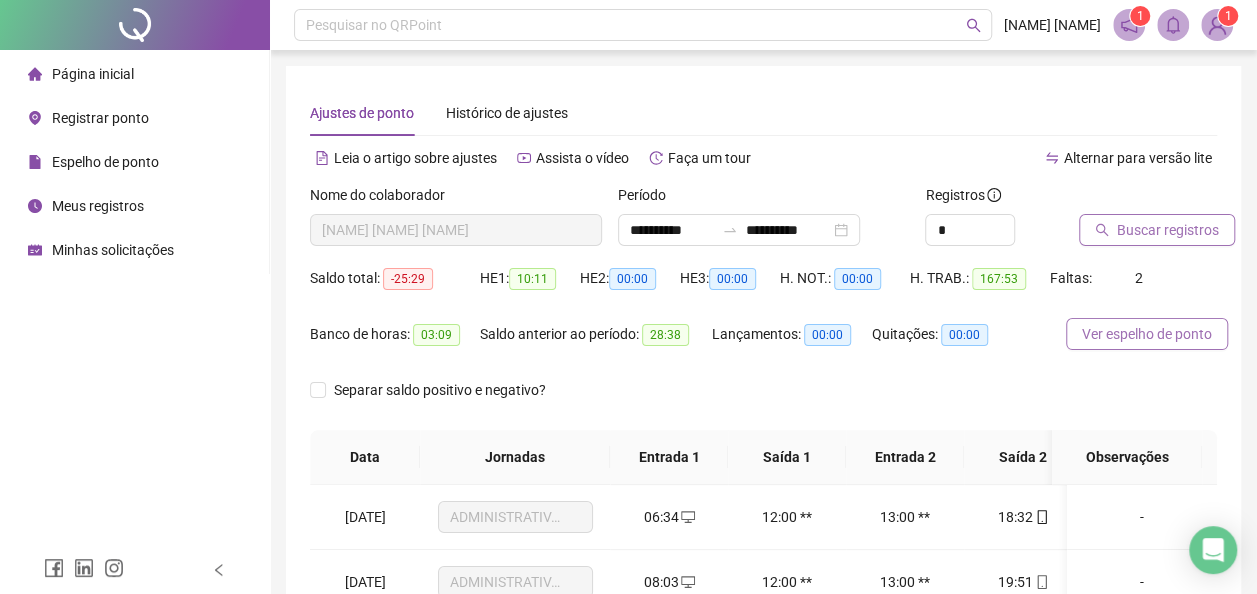 click on "Ver espelho de ponto" at bounding box center (1147, 334) 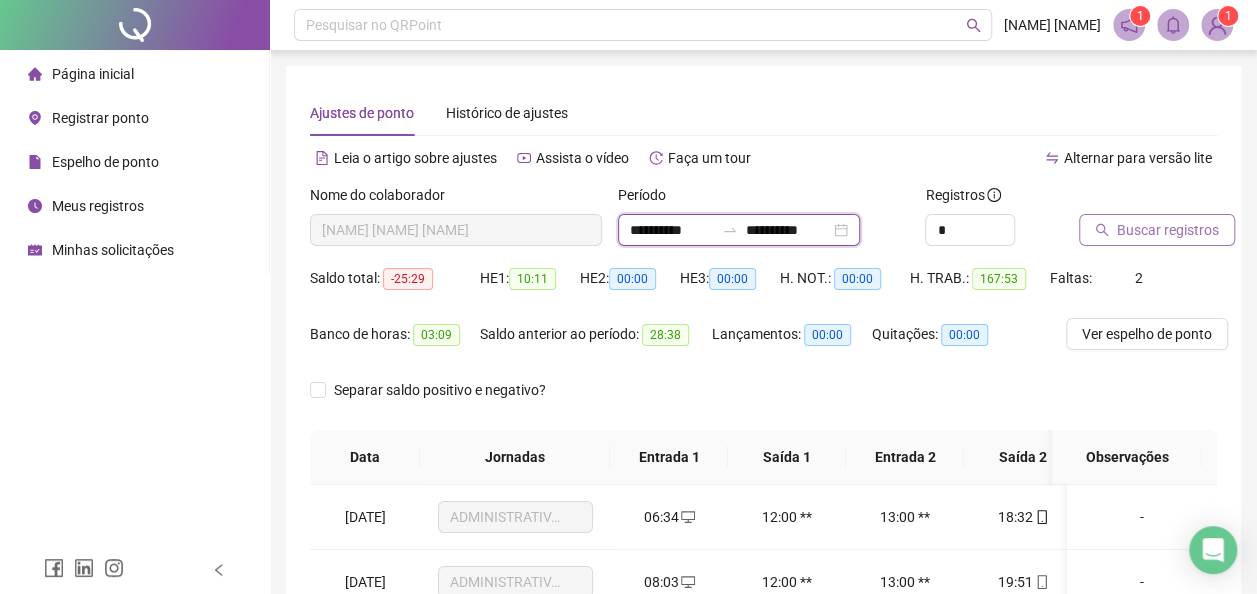 click on "**********" at bounding box center [672, 230] 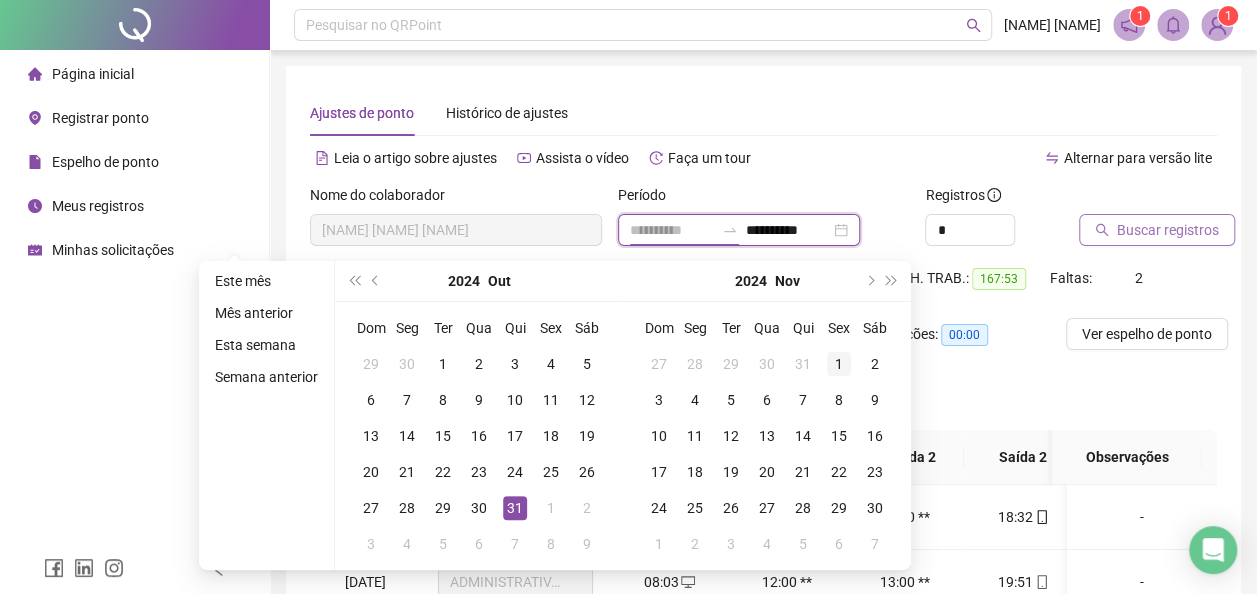 type on "**********" 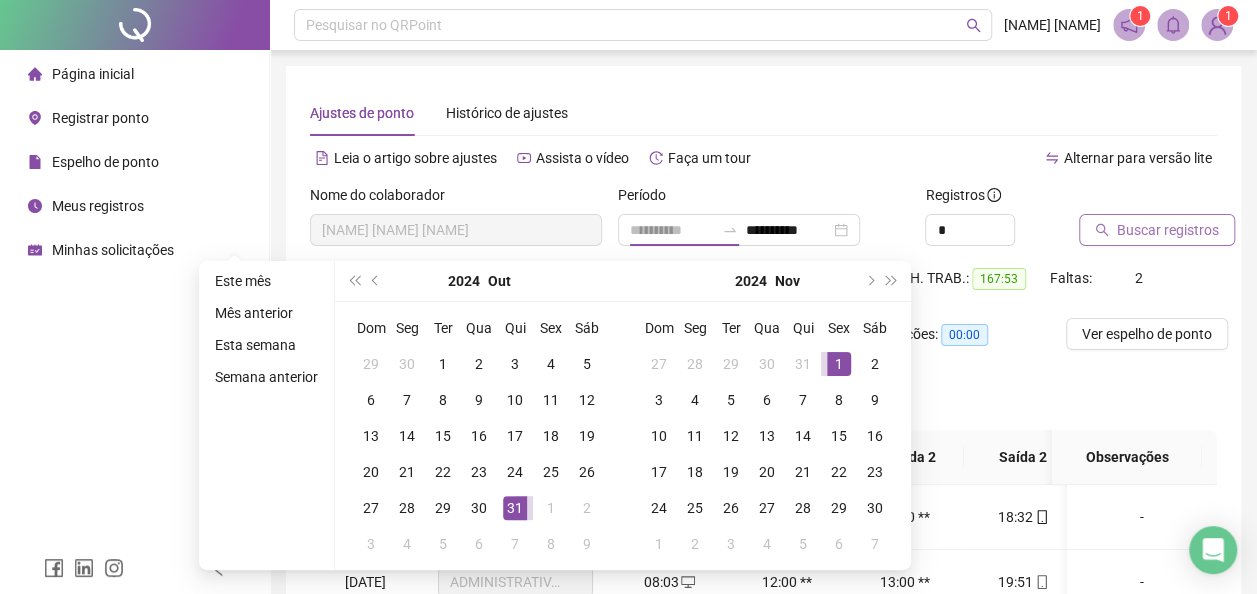 click on "1" at bounding box center (839, 364) 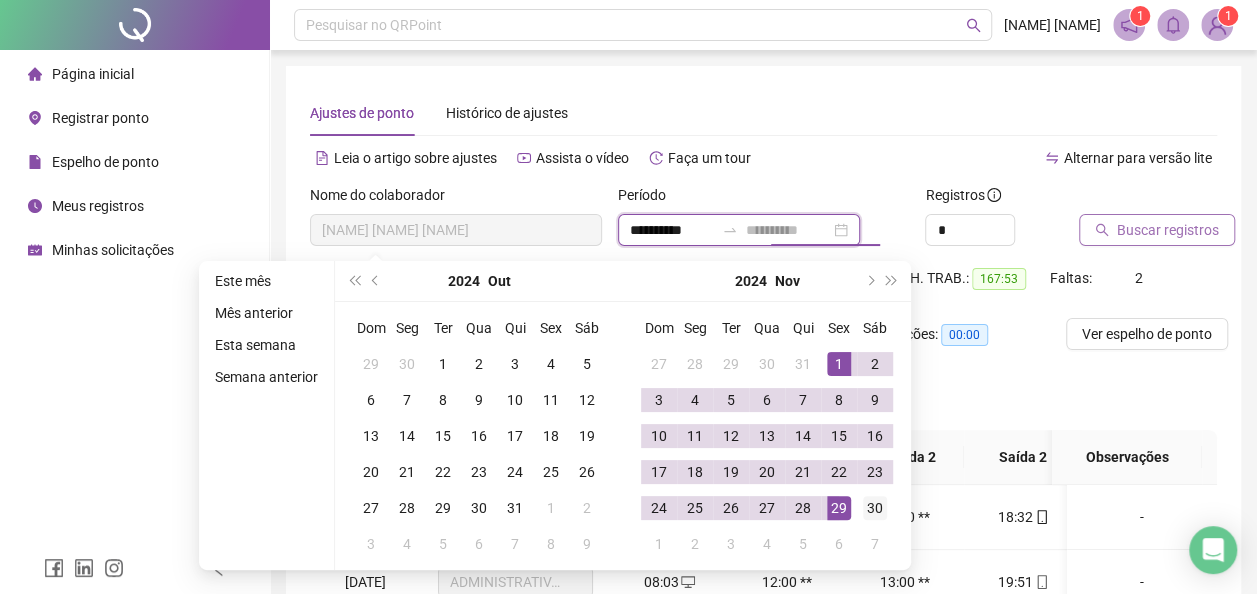 type on "**********" 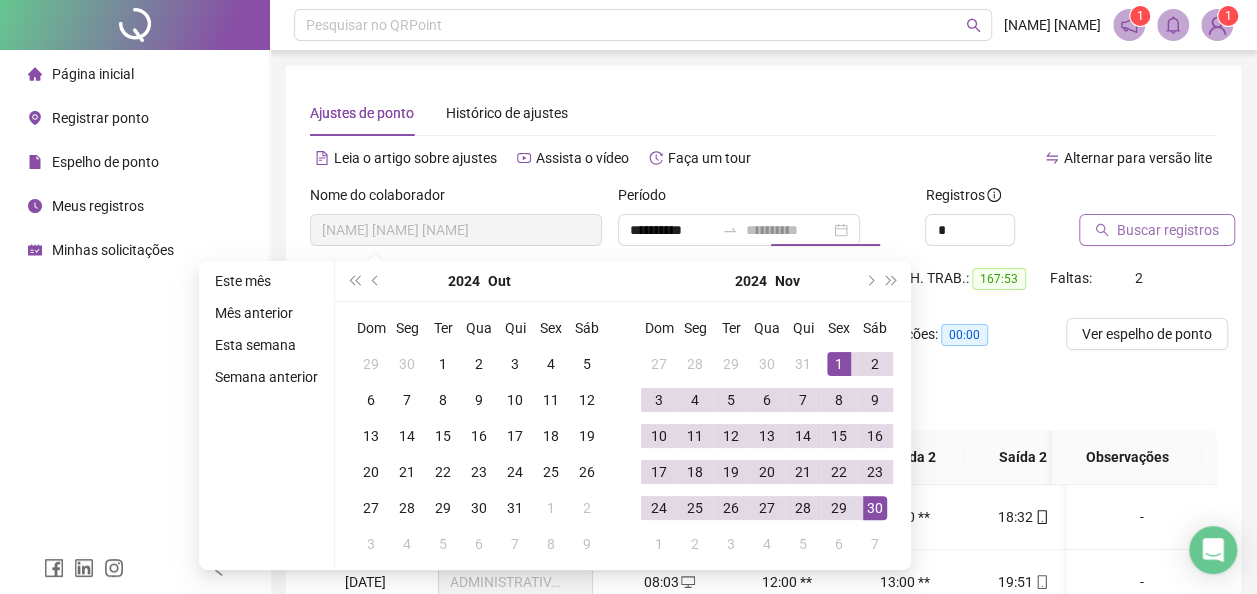 click on "30" at bounding box center (875, 508) 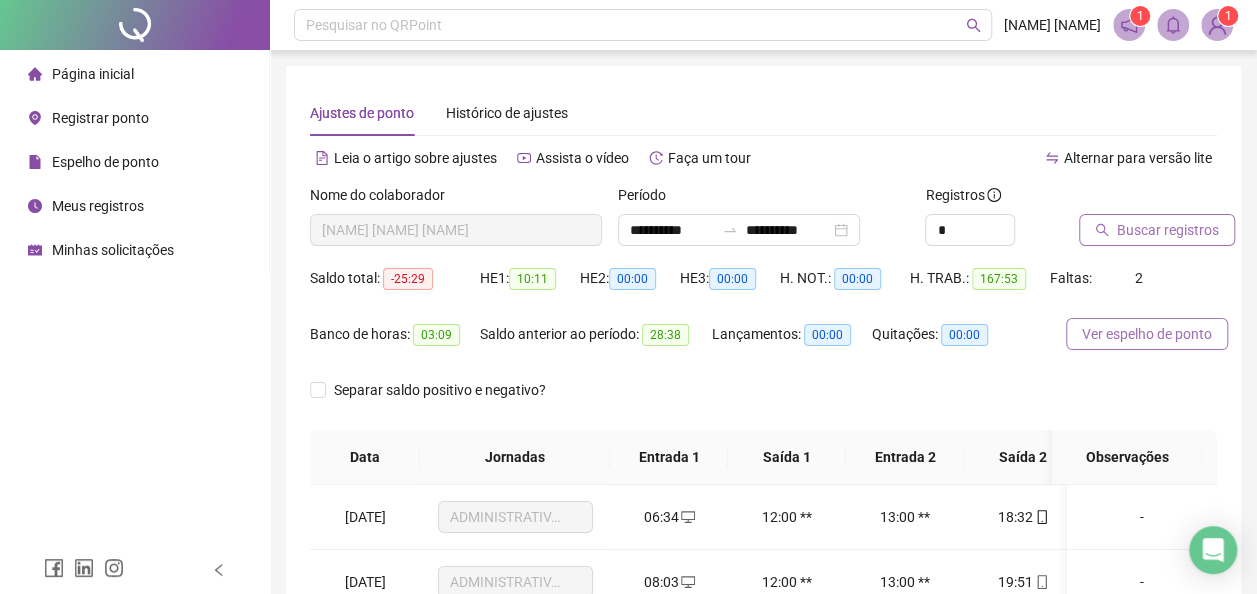 click on "Ver espelho de ponto" at bounding box center (1147, 334) 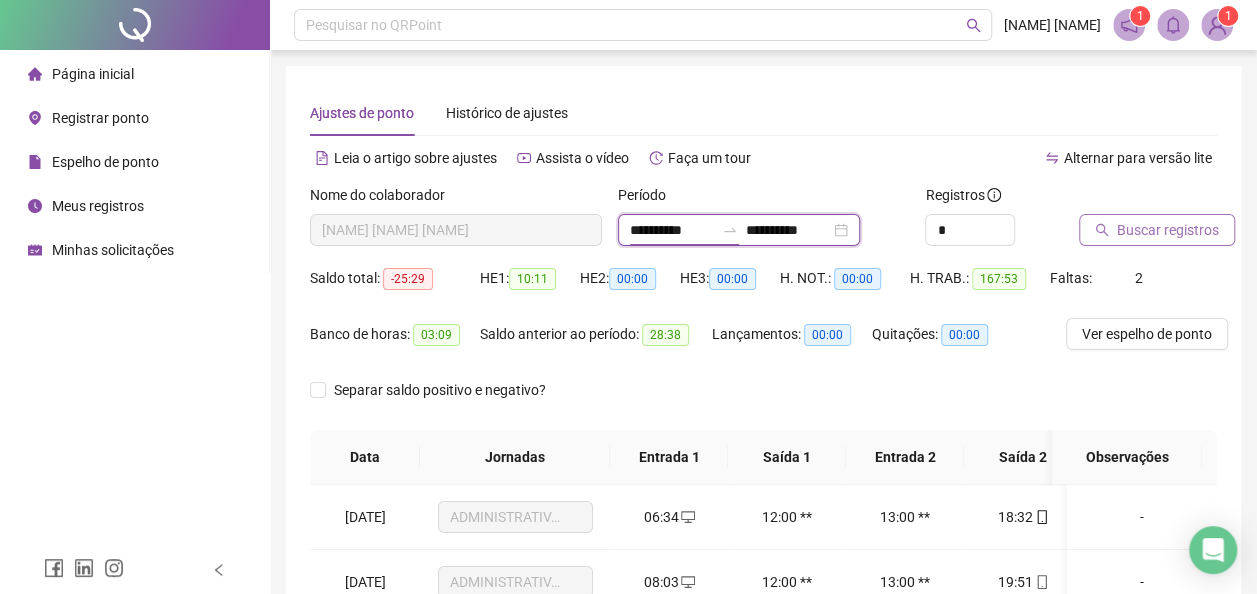 click on "**********" at bounding box center [672, 230] 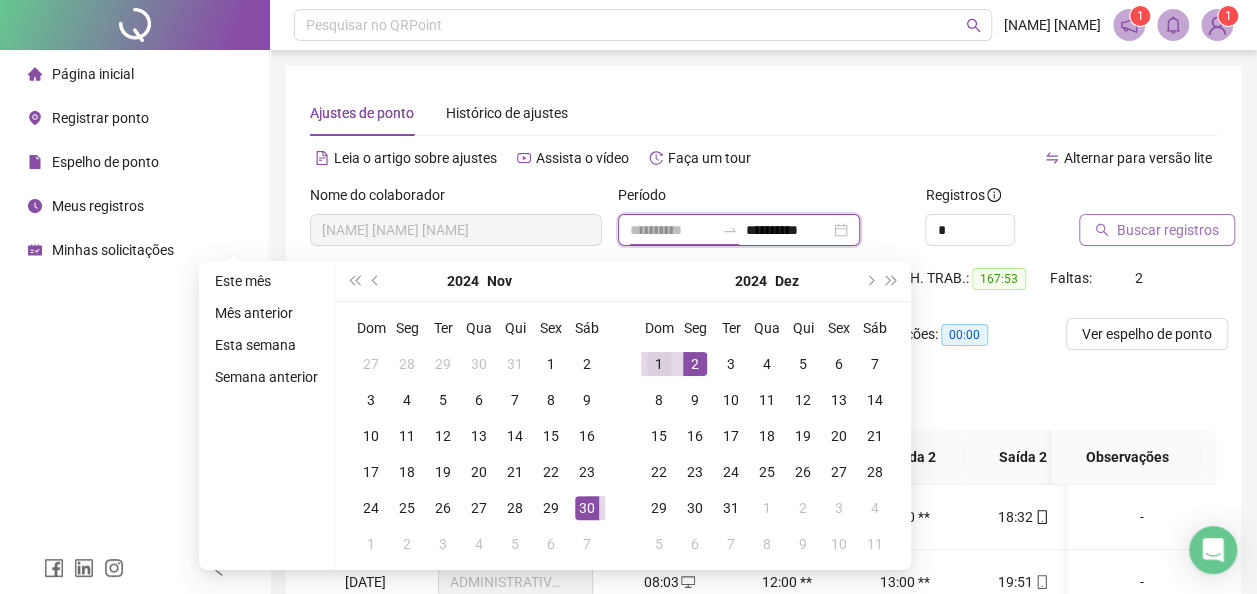 type on "**********" 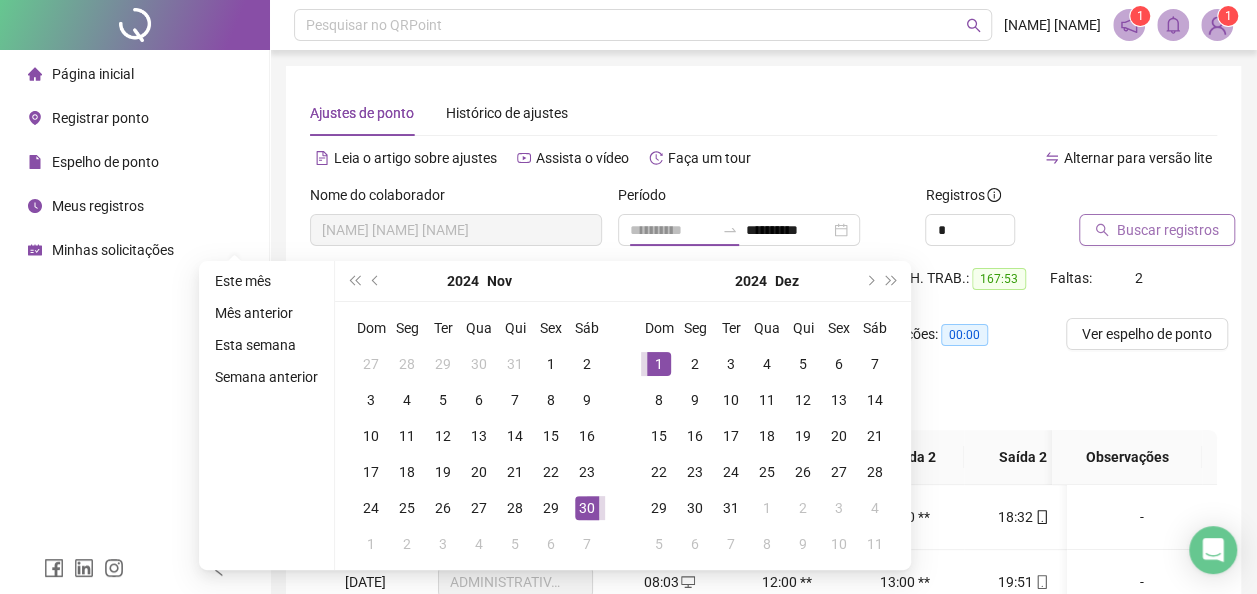 click on "1" at bounding box center [659, 364] 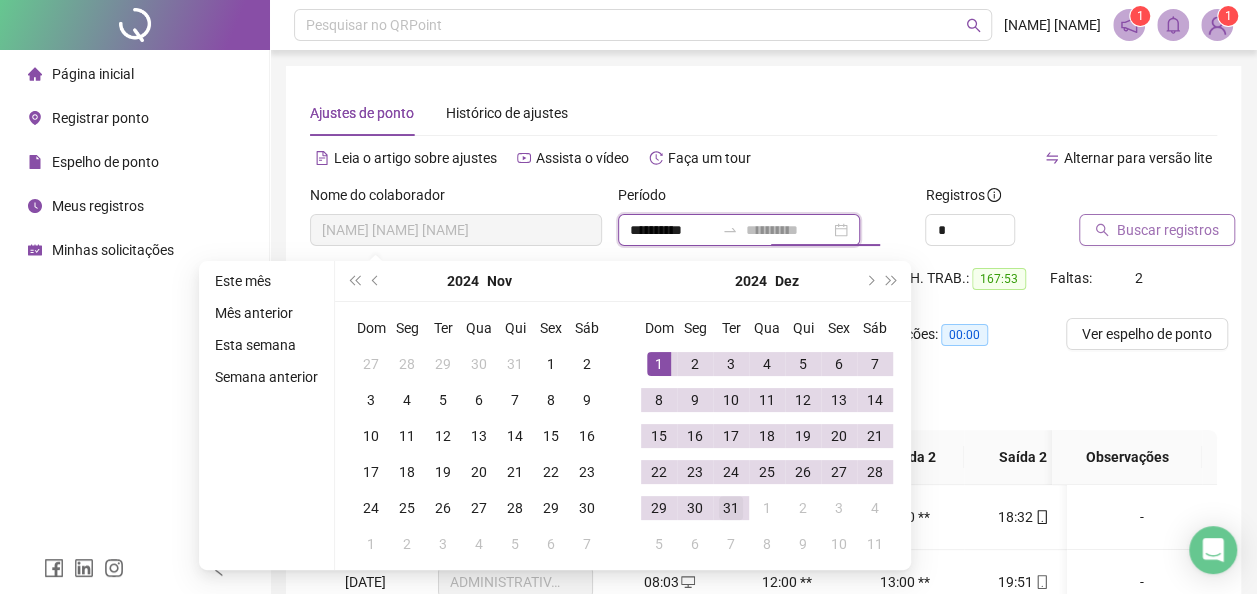 type on "**********" 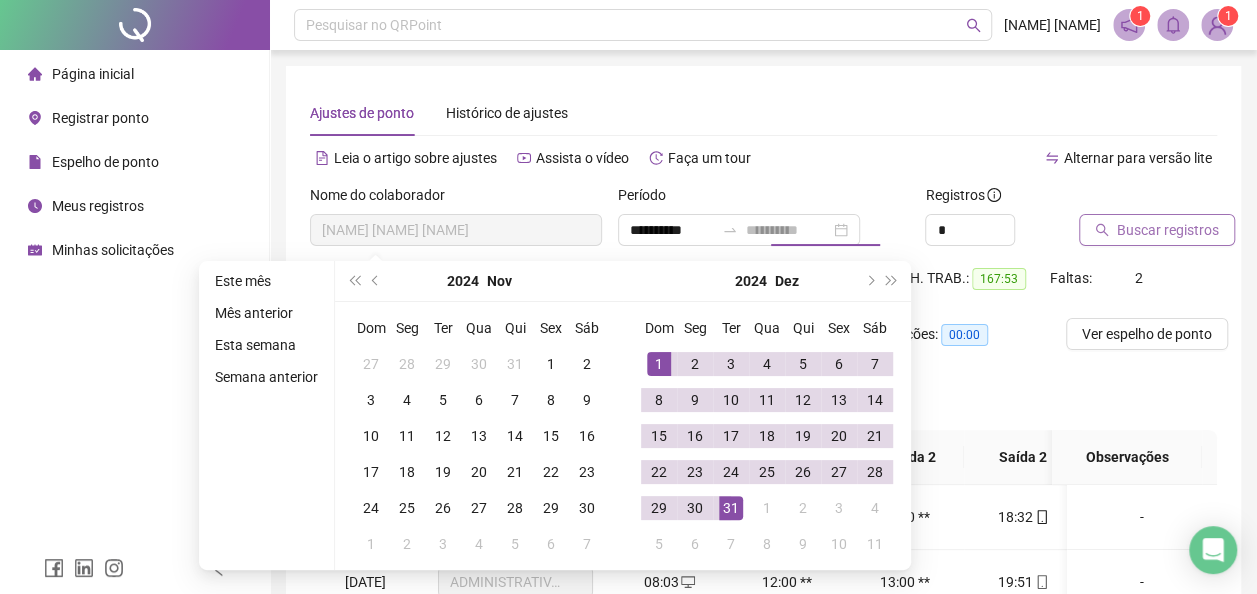 click on "31" at bounding box center (731, 508) 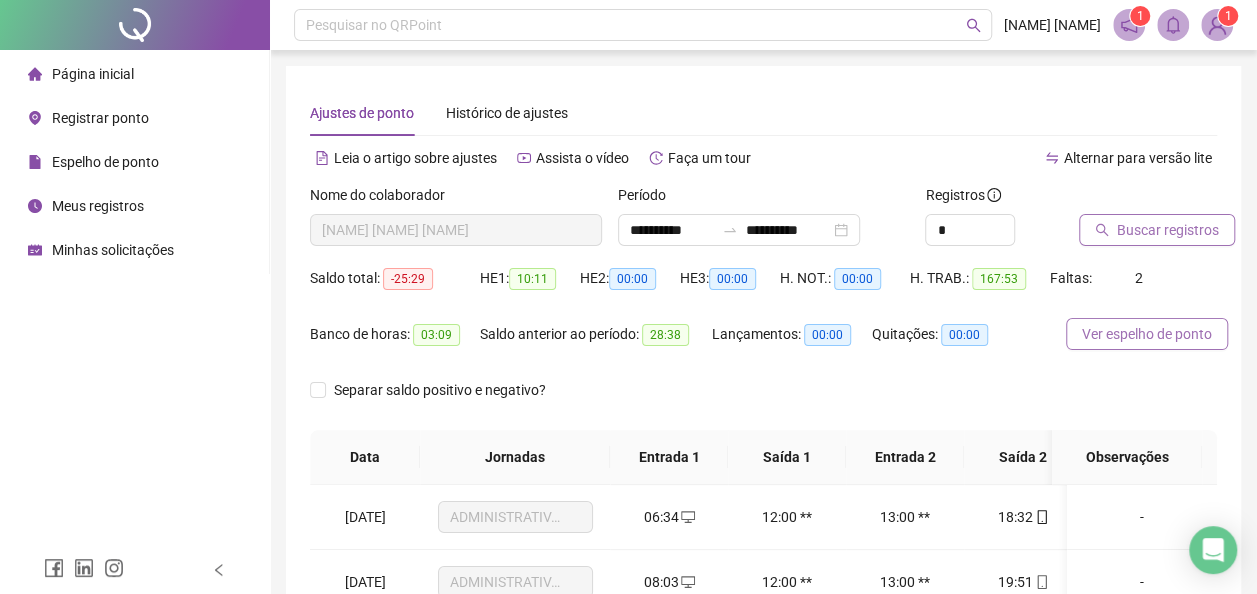 click on "Ver espelho de ponto" at bounding box center [1147, 334] 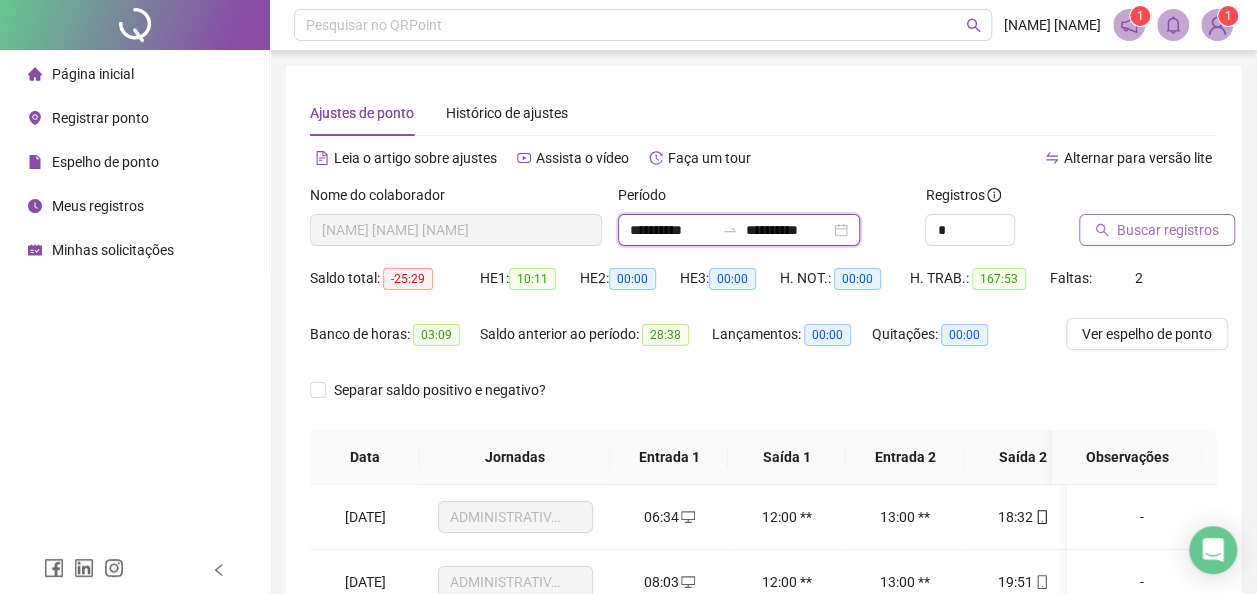 click on "**********" at bounding box center (672, 230) 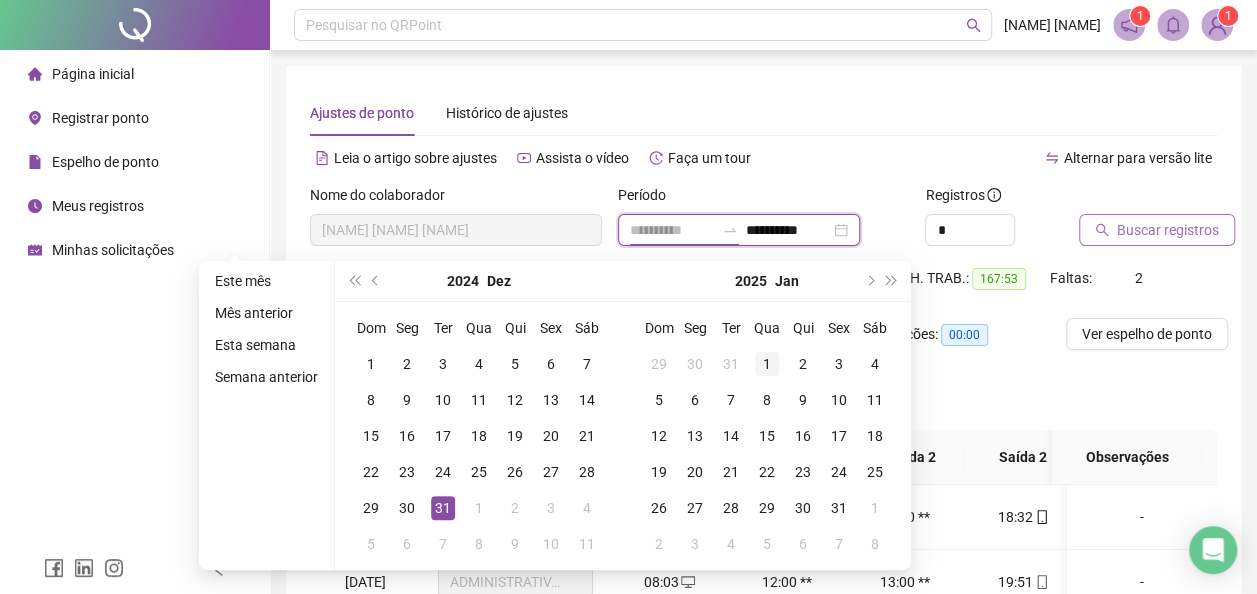 type on "**********" 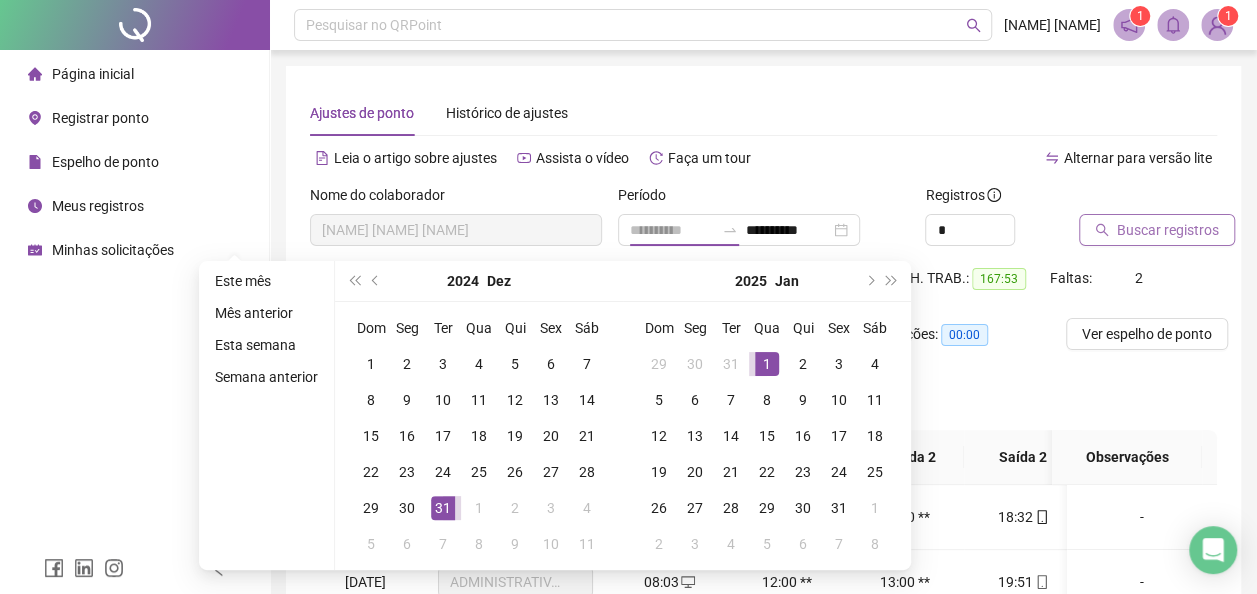 click on "1" at bounding box center [767, 364] 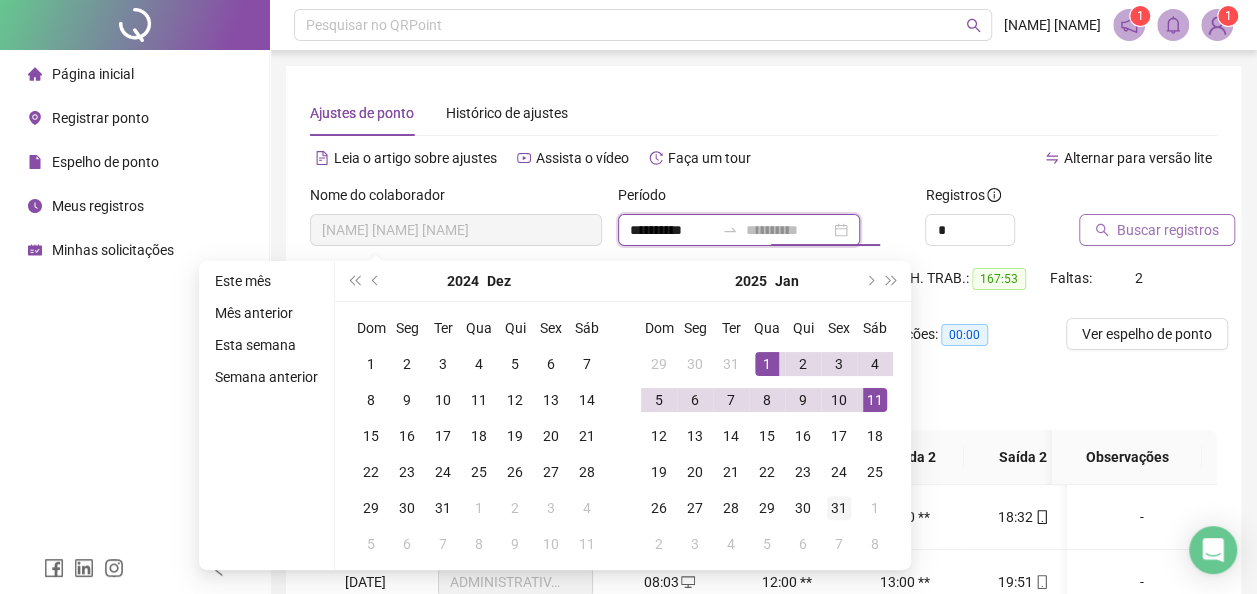 type on "**********" 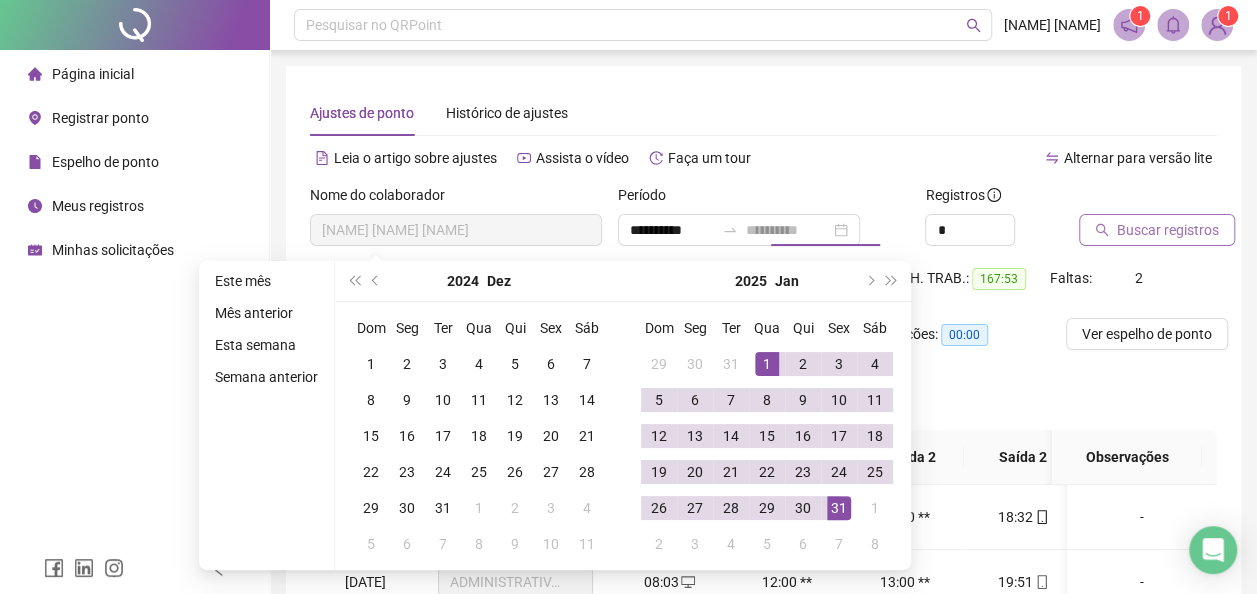 click on "31" at bounding box center (839, 508) 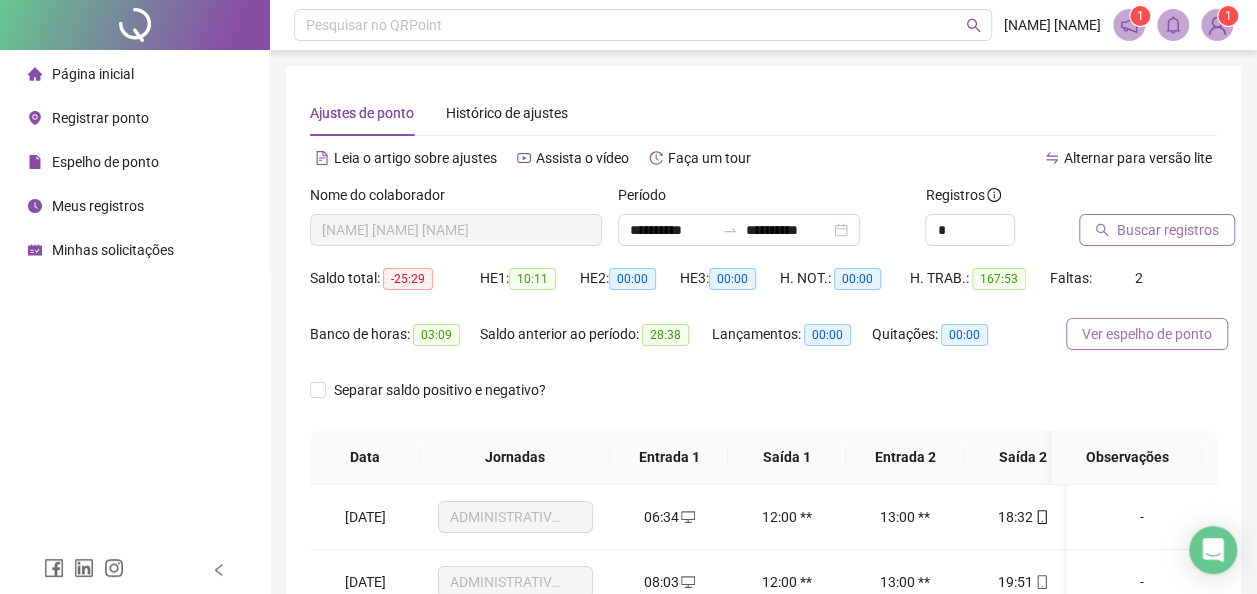 click on "Ver espelho de ponto" at bounding box center (1147, 334) 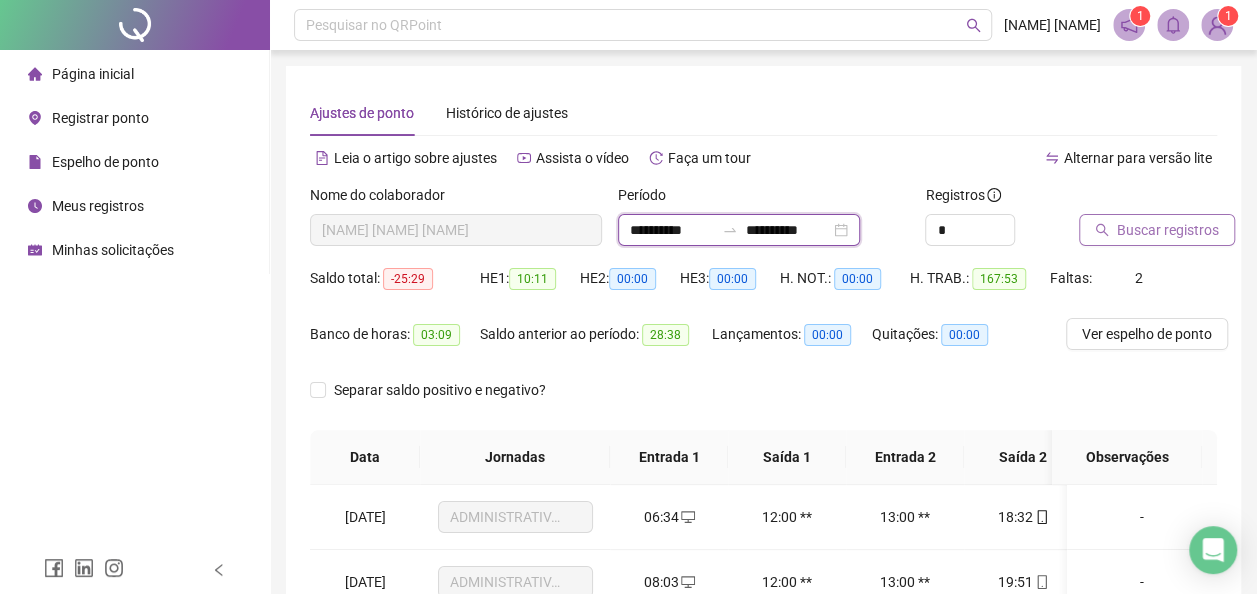 click on "**********" at bounding box center [672, 230] 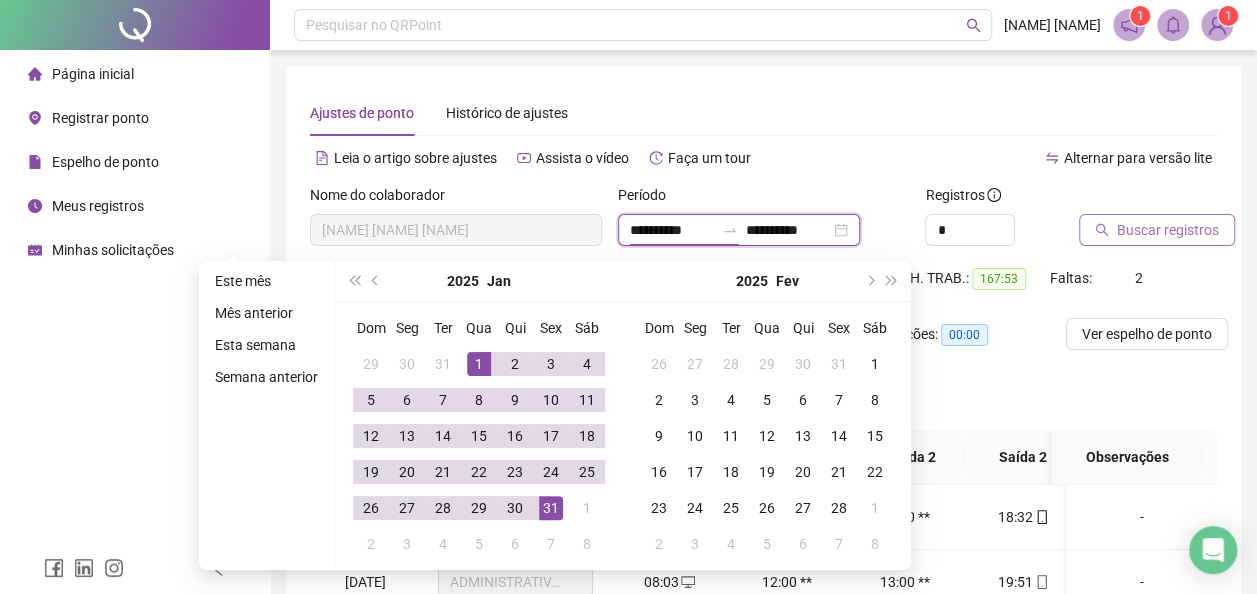 type on "**********" 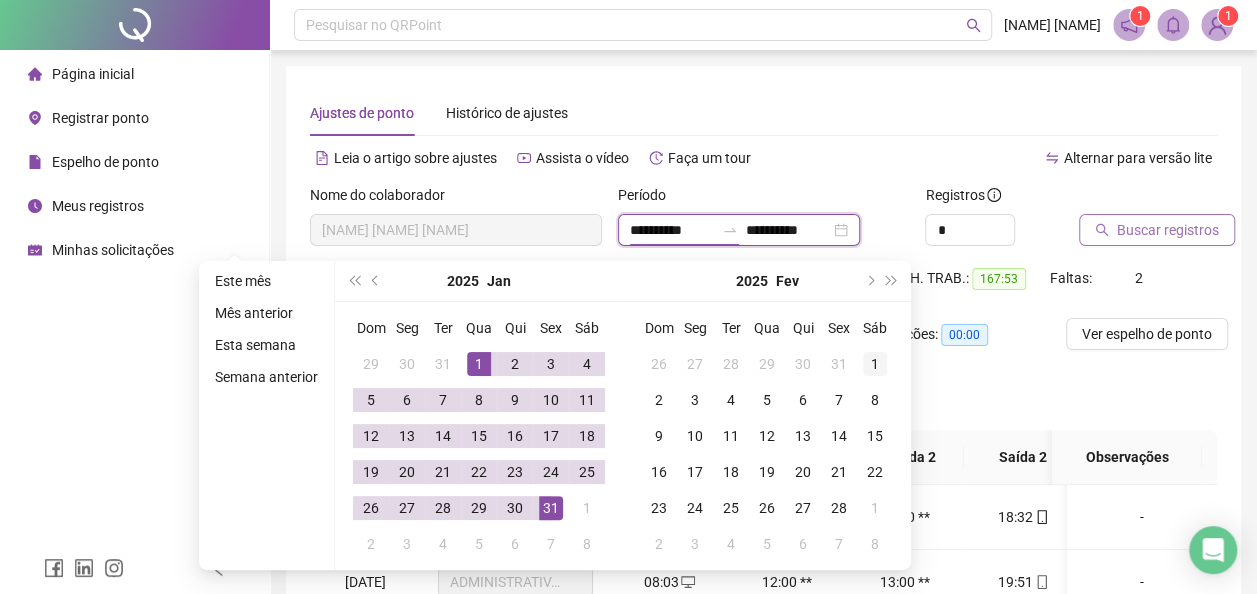 type on "**********" 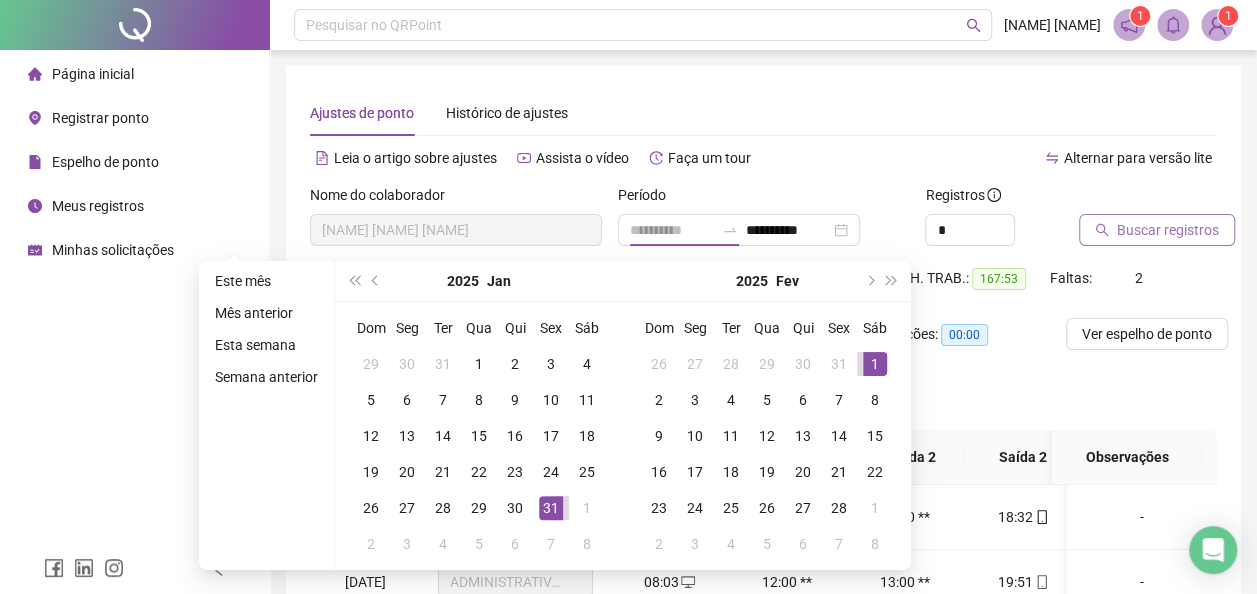 click on "1" at bounding box center [875, 364] 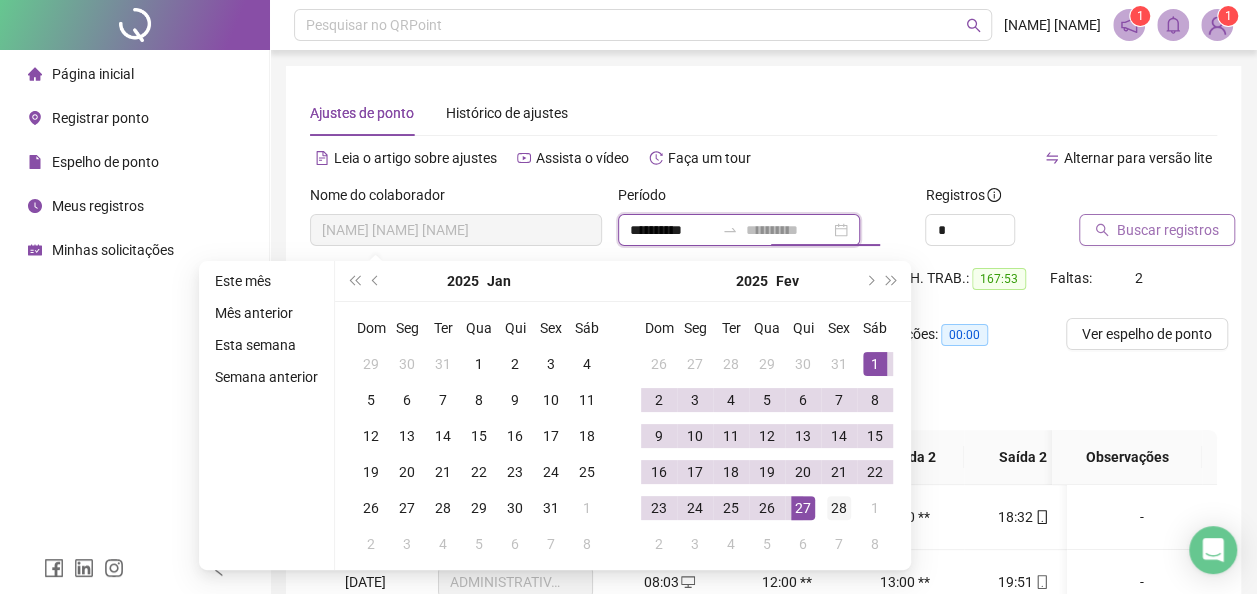 type on "**********" 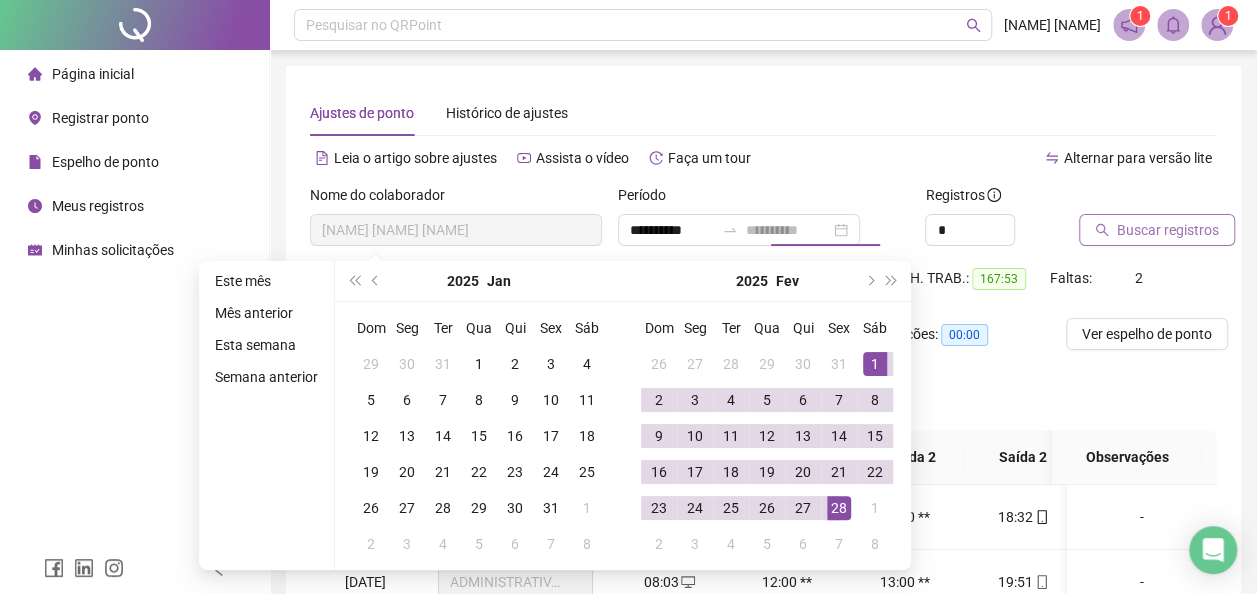 click on "28" at bounding box center (839, 508) 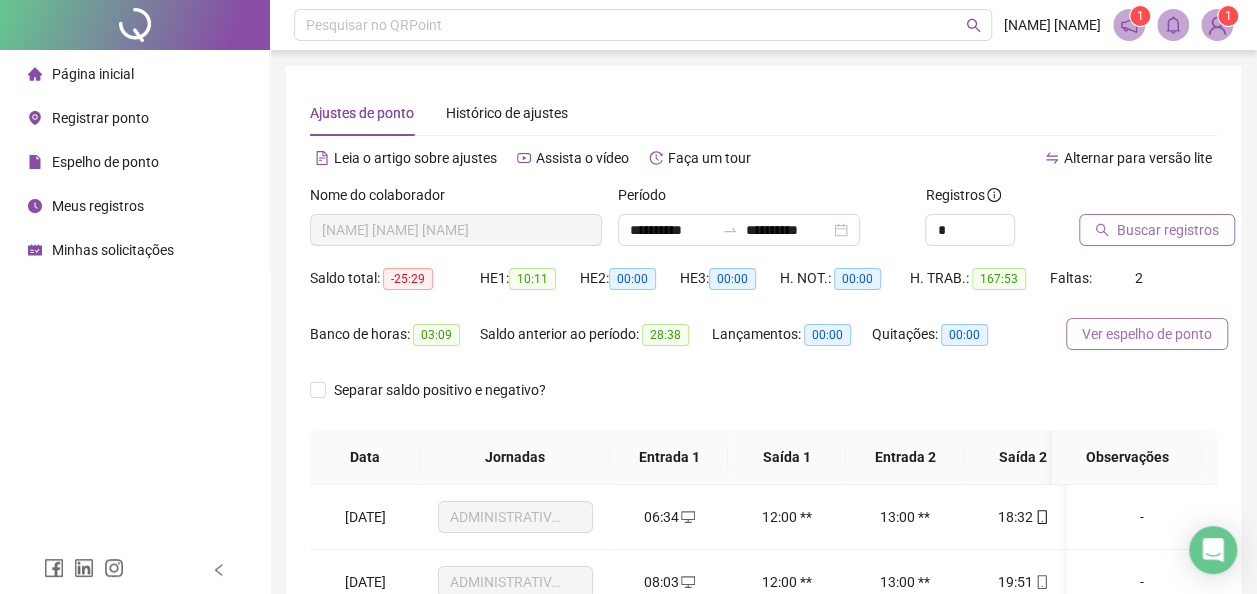 click on "Ver espelho de ponto" at bounding box center (1147, 334) 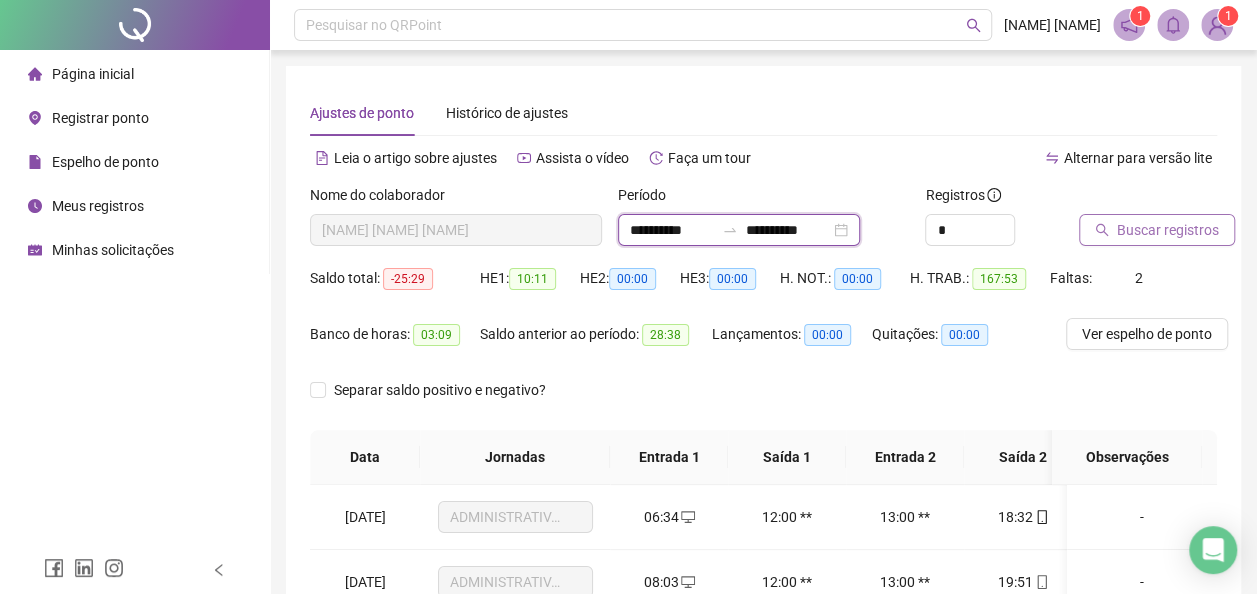 click on "**********" at bounding box center (672, 230) 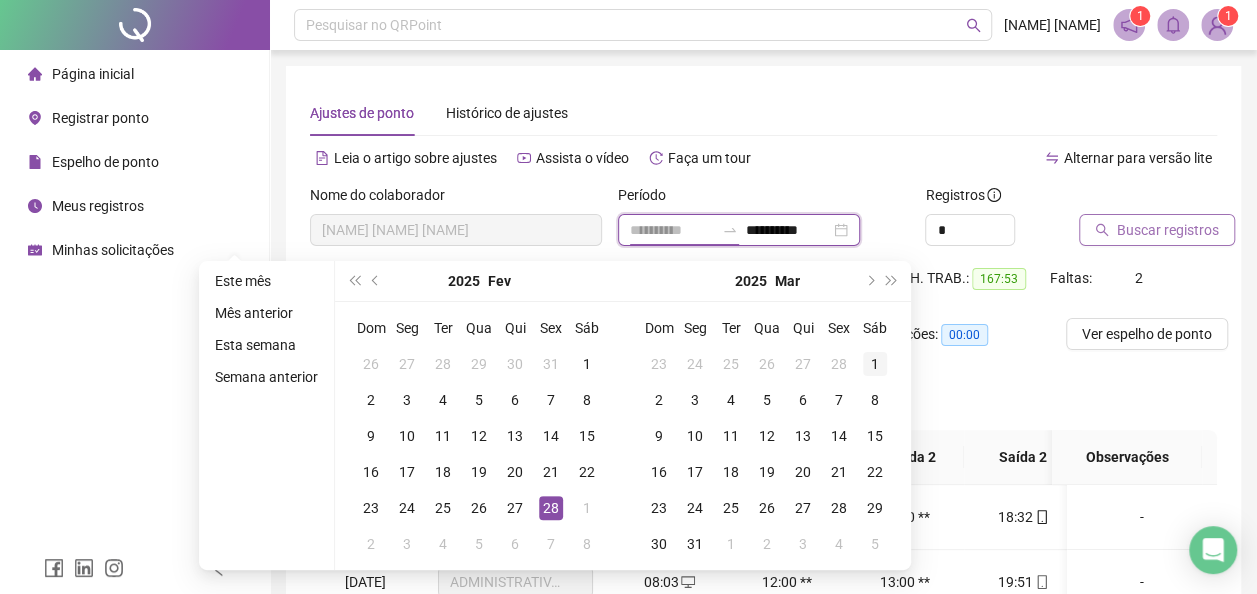 type on "**********" 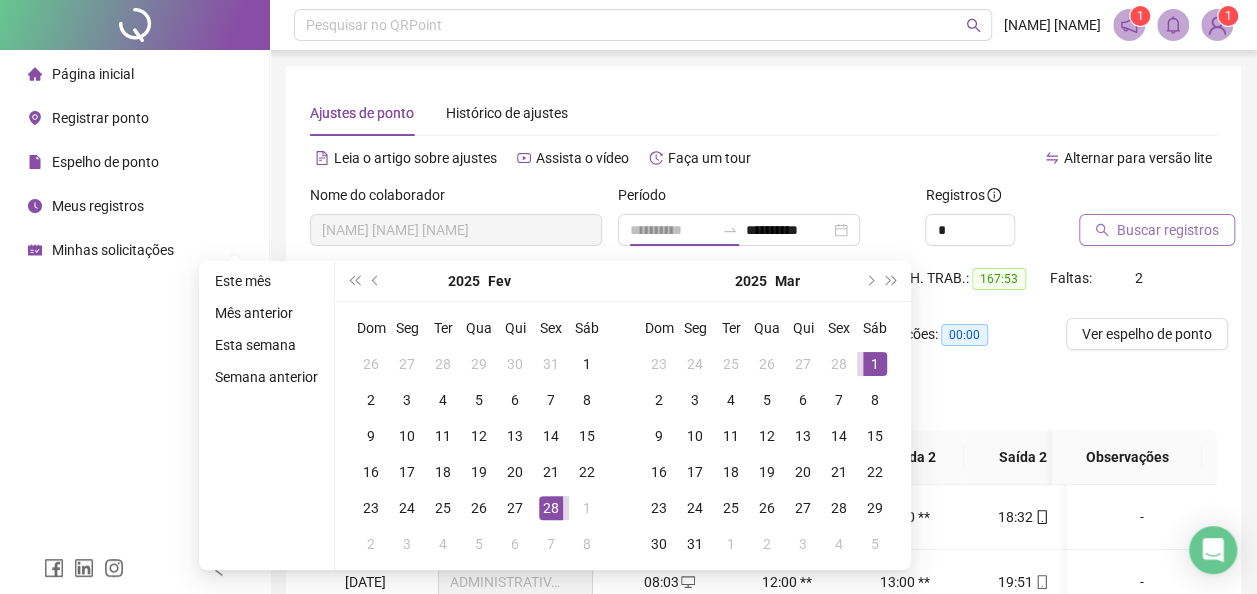 click on "1" at bounding box center (875, 364) 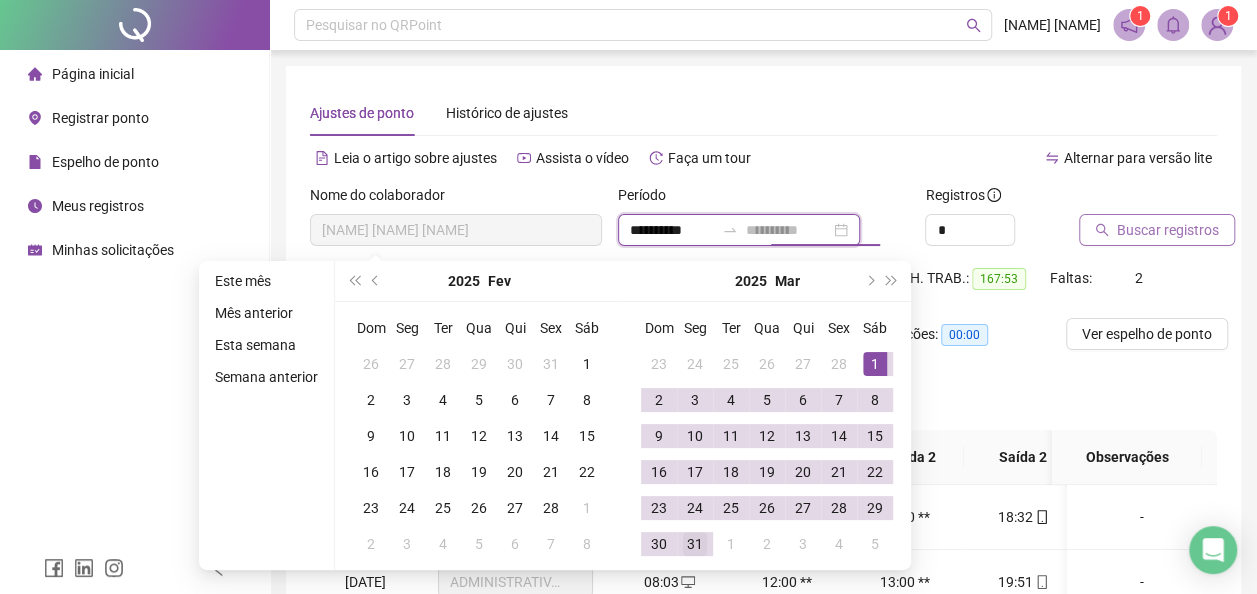 type on "**********" 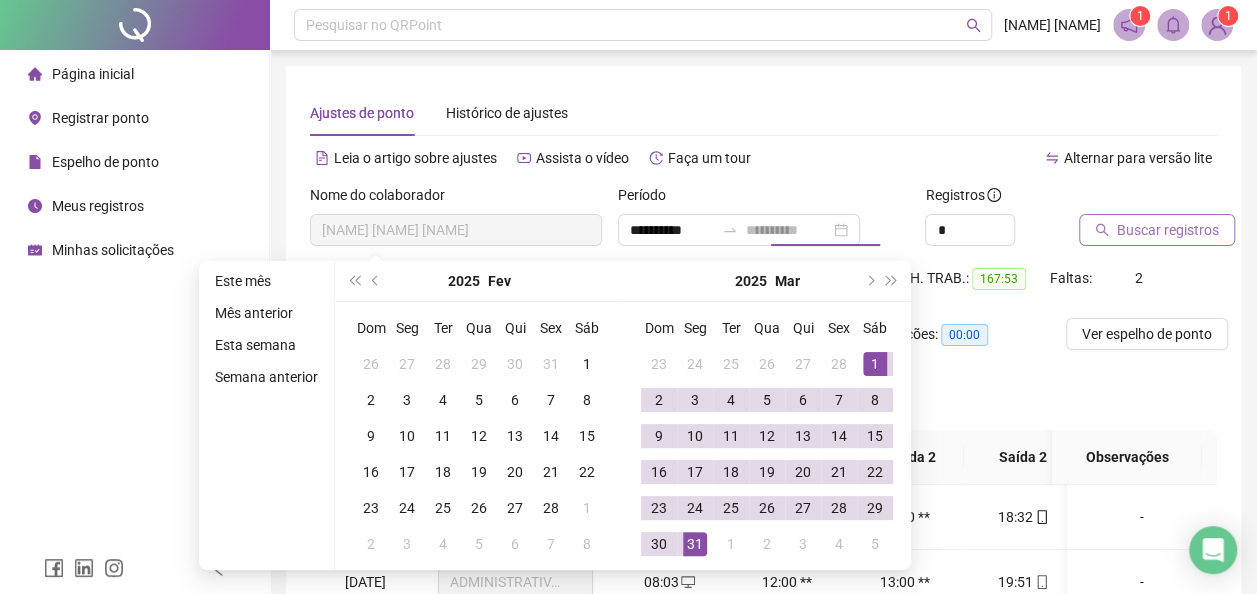 click on "31" at bounding box center (695, 544) 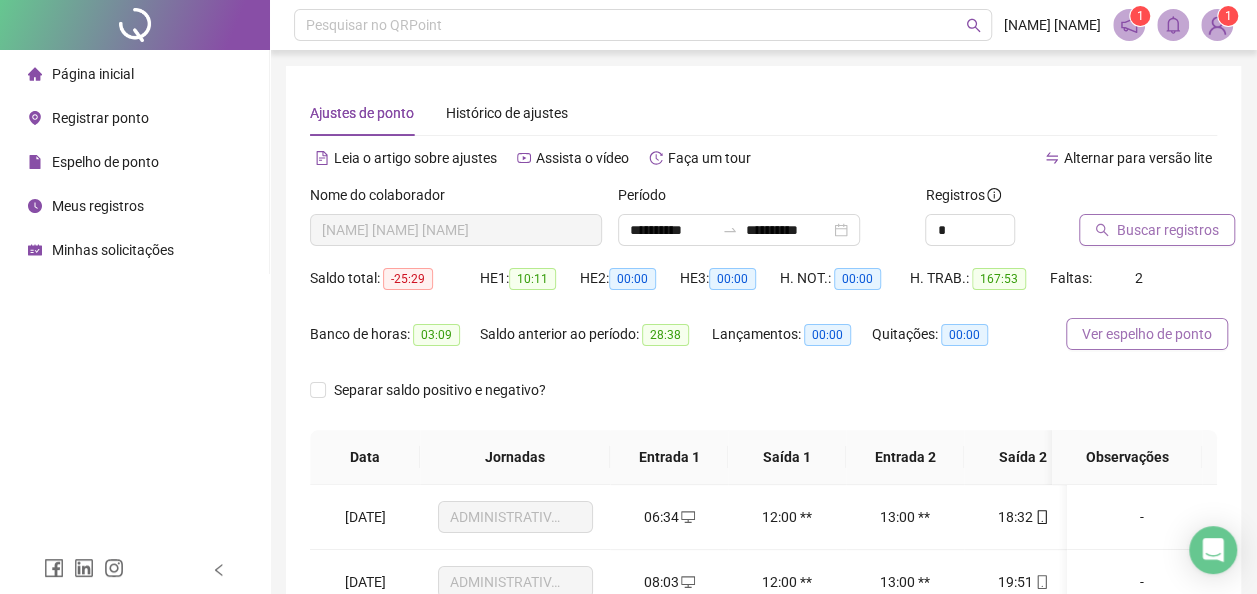 click on "Ver espelho de ponto" at bounding box center [1147, 334] 